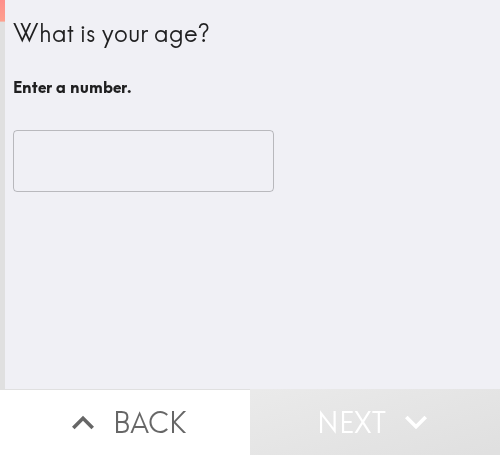 scroll, scrollTop: 0, scrollLeft: 0, axis: both 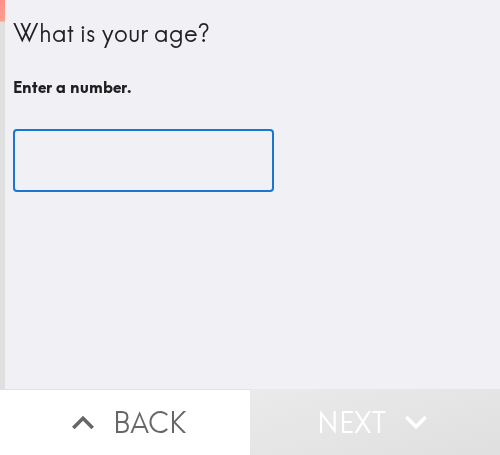click at bounding box center (143, 161) 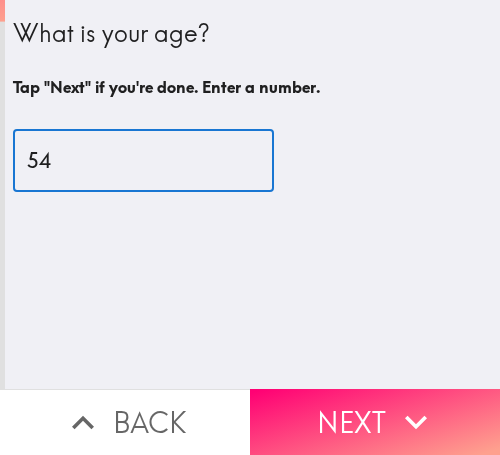 type on "54" 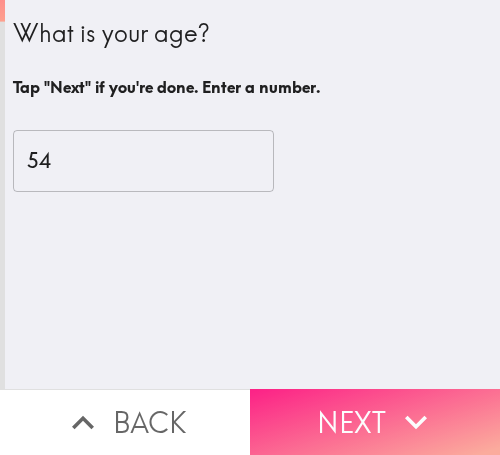 click on "Next" at bounding box center [375, 422] 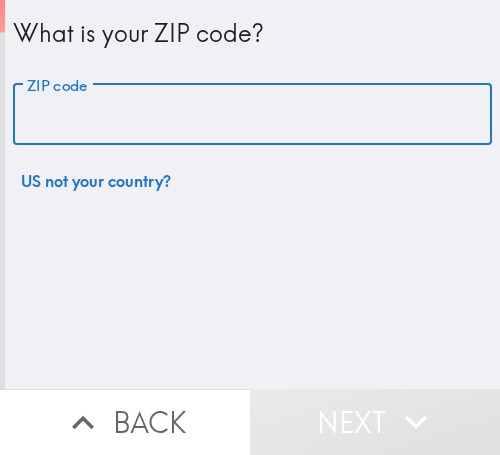 click on "ZIP code" at bounding box center (252, 115) 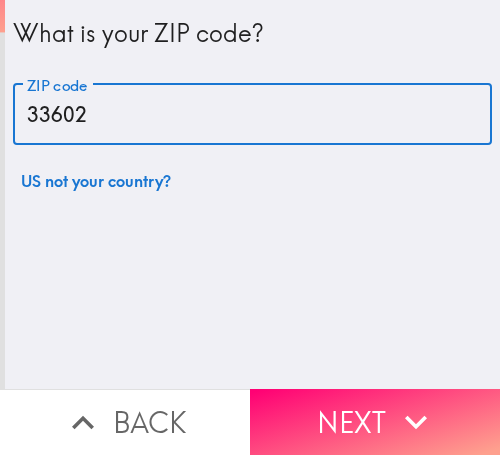 type on "33602" 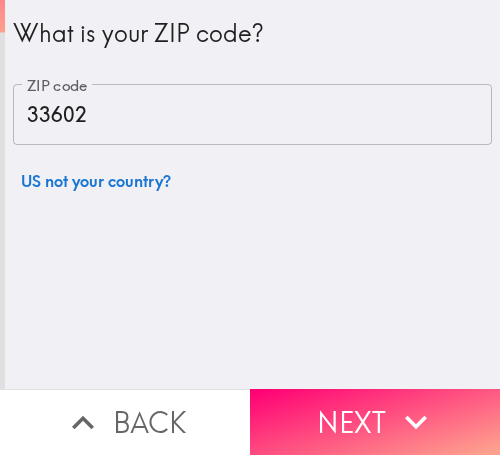 click on "Next" at bounding box center (375, 422) 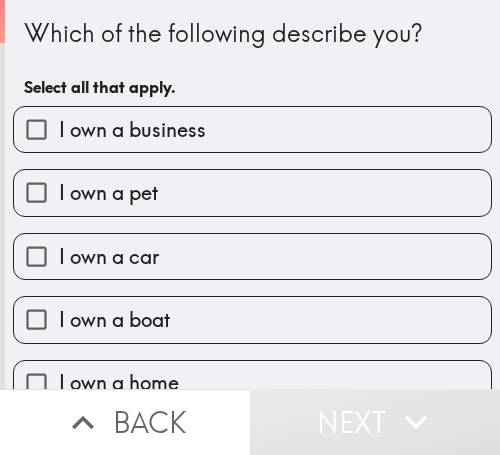click on "I own a business" at bounding box center [252, 129] 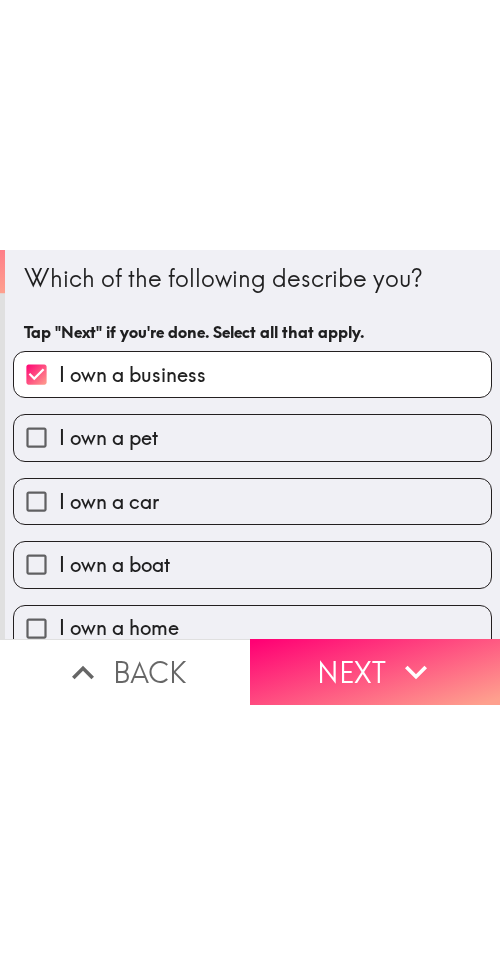 scroll, scrollTop: 0, scrollLeft: 0, axis: both 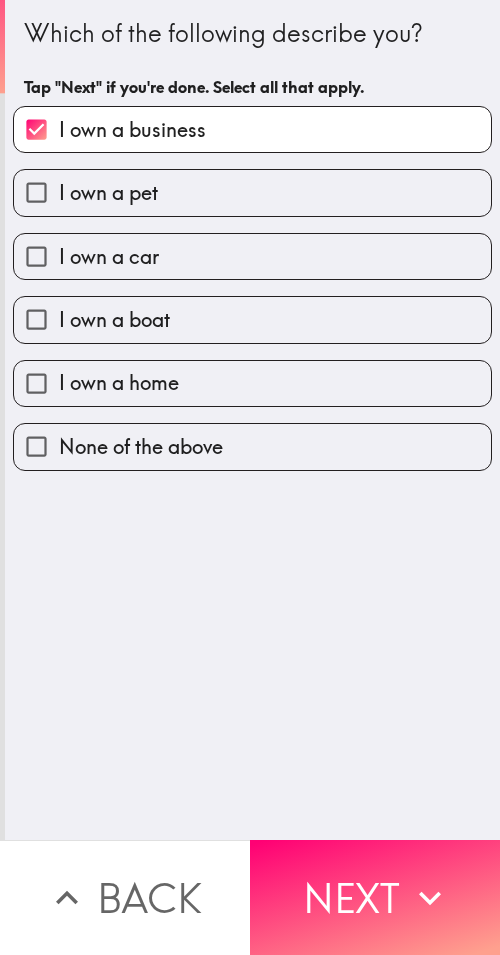 click on "I own a home" at bounding box center [252, 383] 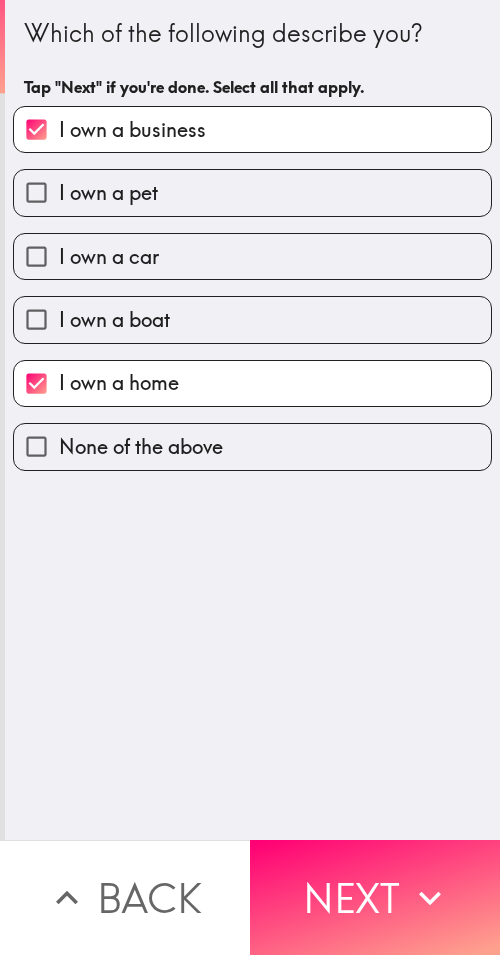 click on "I own a car" at bounding box center (252, 256) 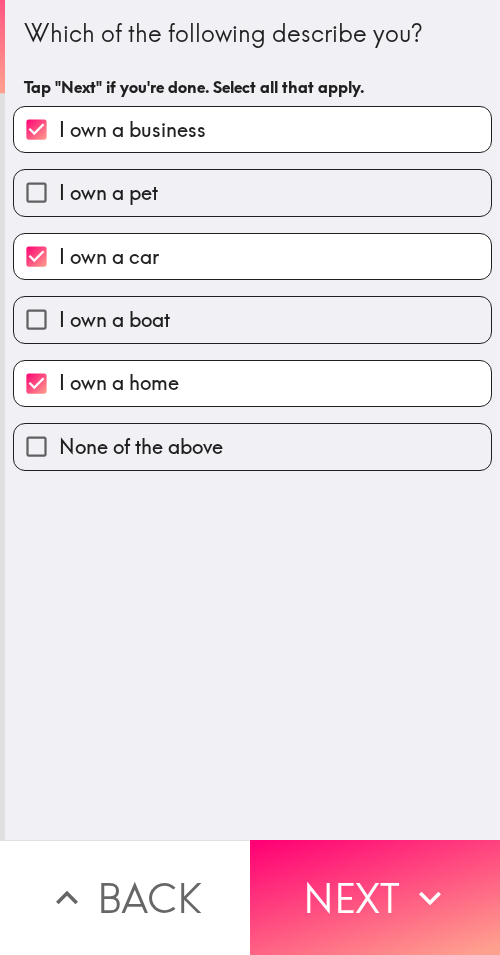 click on "I own a pet" at bounding box center (252, 192) 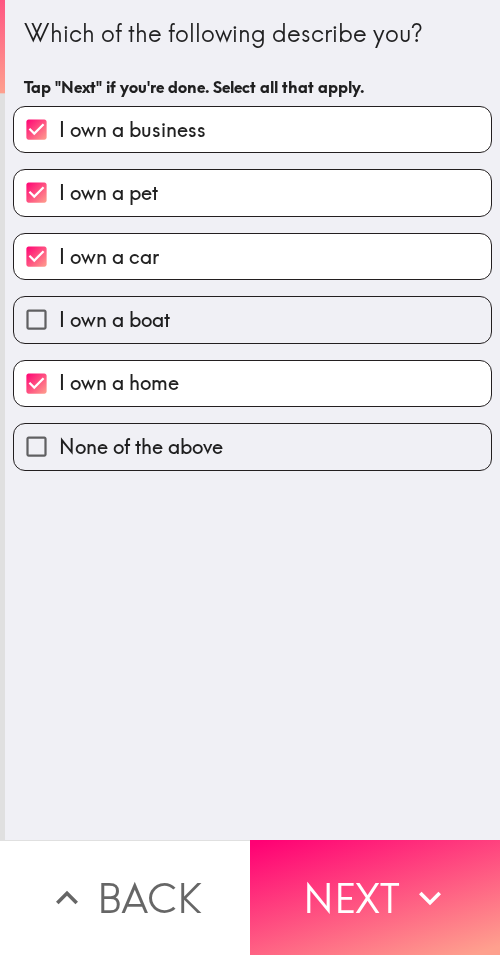 drag, startPoint x: 412, startPoint y: 868, endPoint x: 498, endPoint y: 874, distance: 86.209045 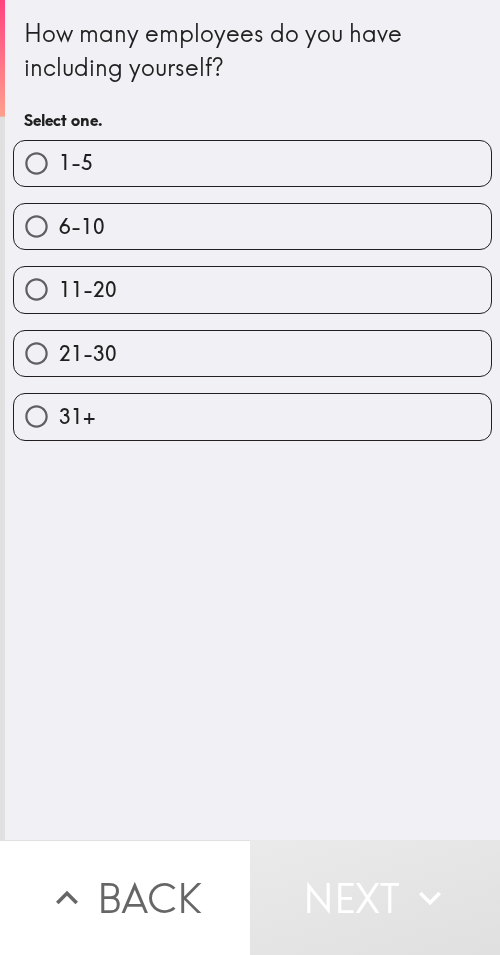 drag, startPoint x: 299, startPoint y: 171, endPoint x: 354, endPoint y: 253, distance: 98.73702 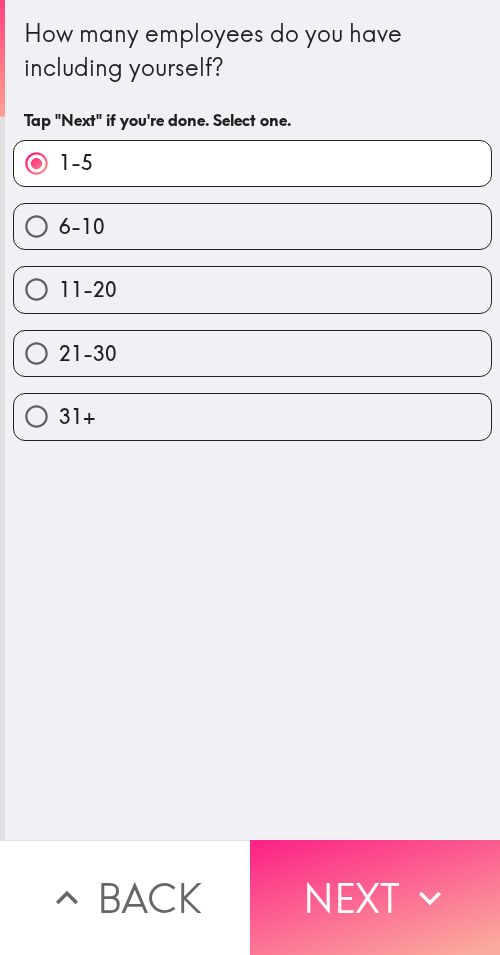 click 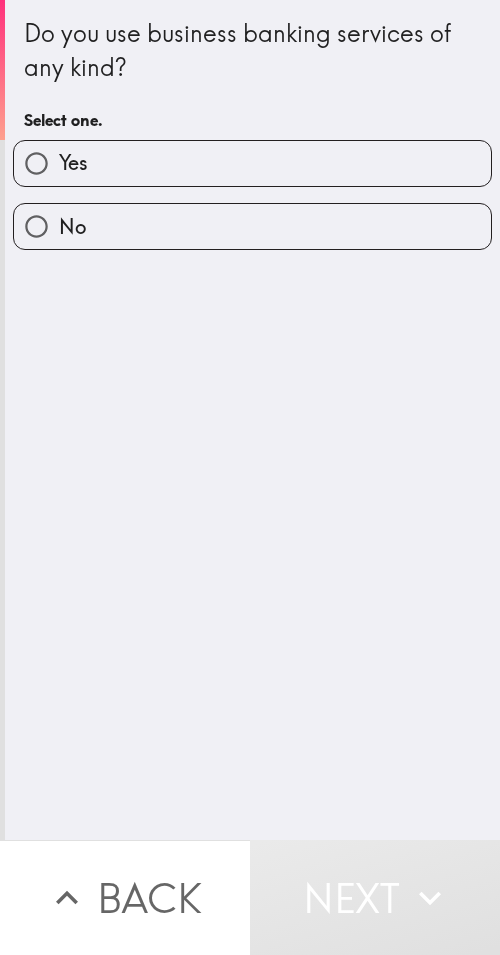 click on "Yes" at bounding box center [252, 163] 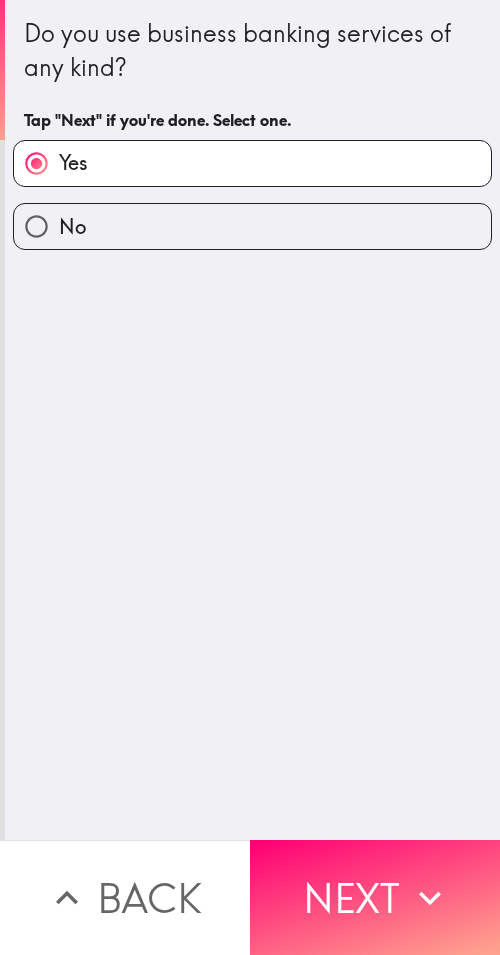 click on "Next" at bounding box center [375, 897] 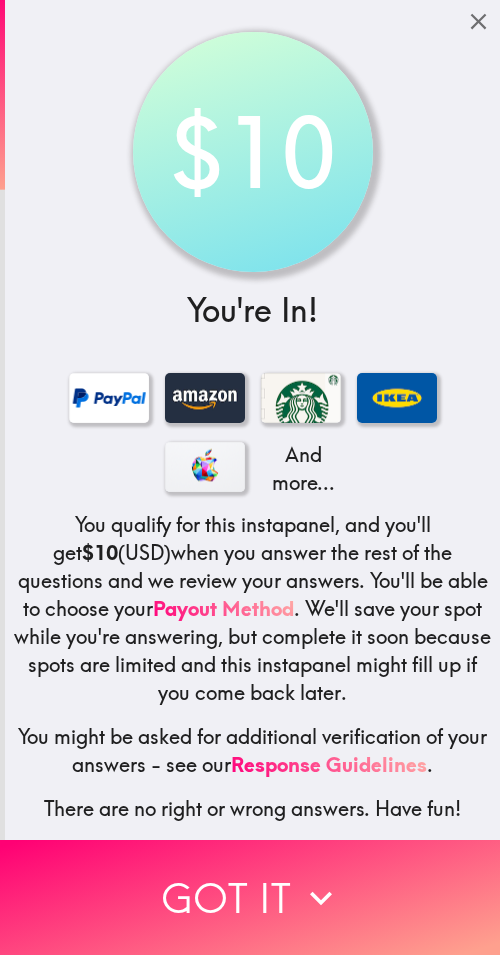 drag, startPoint x: 327, startPoint y: 868, endPoint x: 492, endPoint y: 856, distance: 165.43579 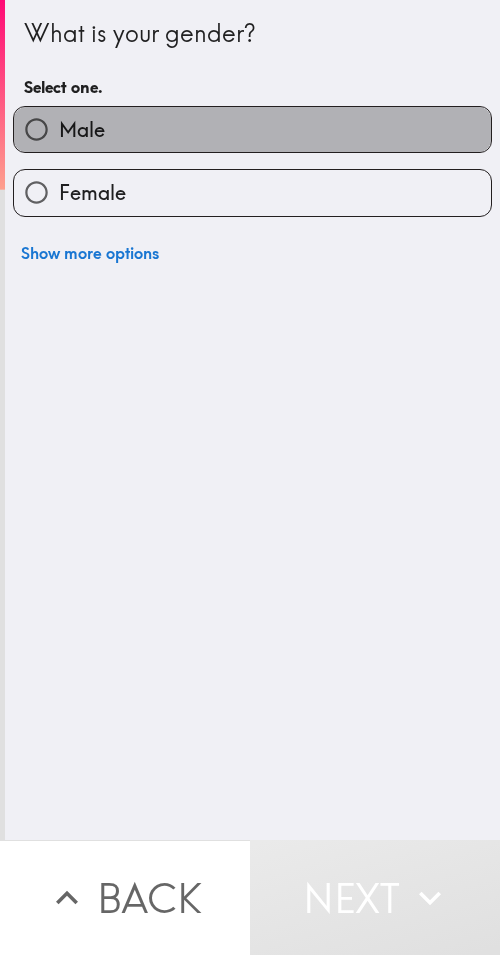 click on "Male" at bounding box center (252, 129) 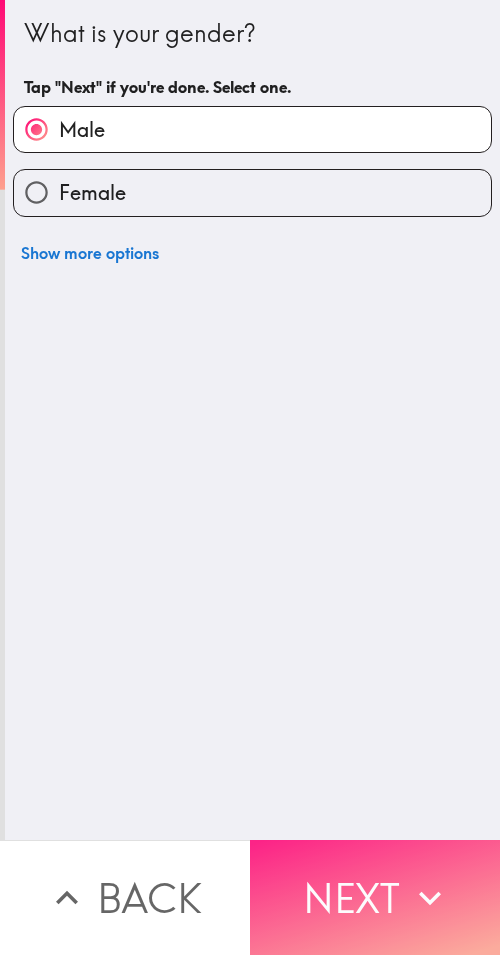 drag, startPoint x: 388, startPoint y: 887, endPoint x: 498, endPoint y: 889, distance: 110.01818 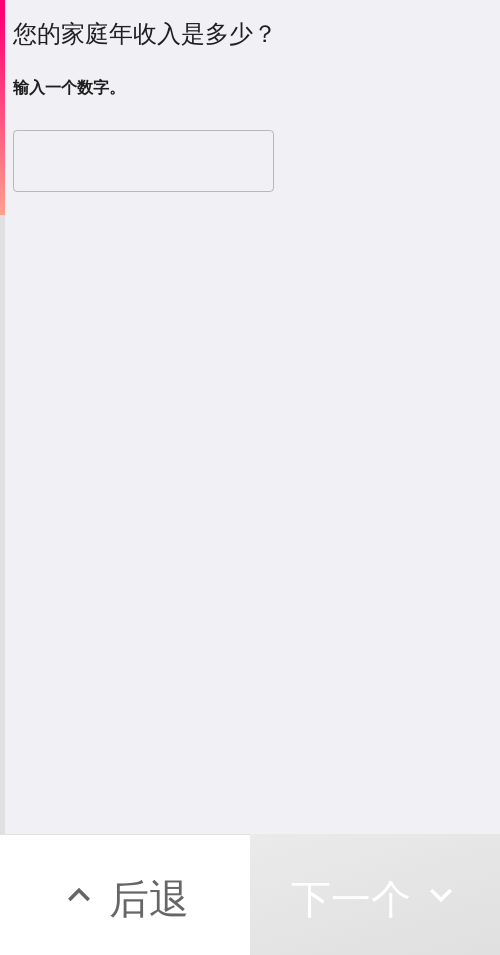 click on "您的家庭年收入是多少？ 输入一个数字。 ​" at bounding box center (252, 417) 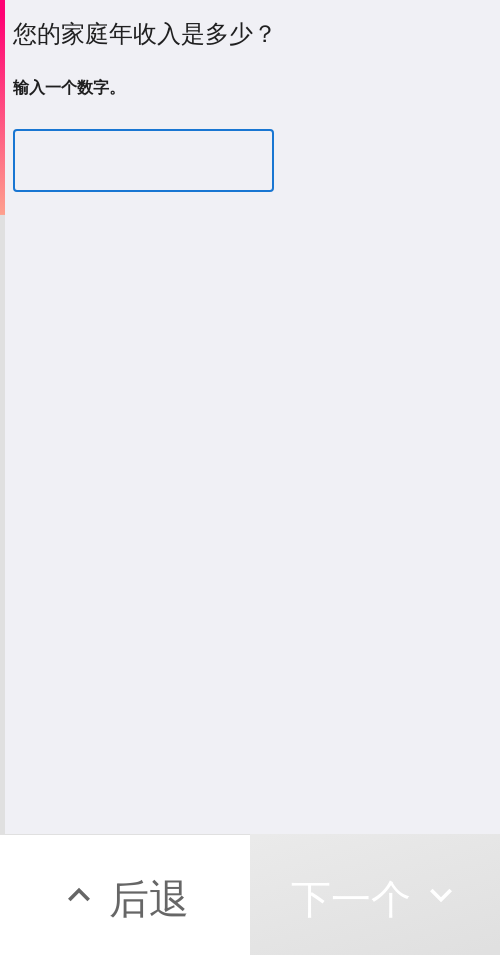click at bounding box center [143, 161] 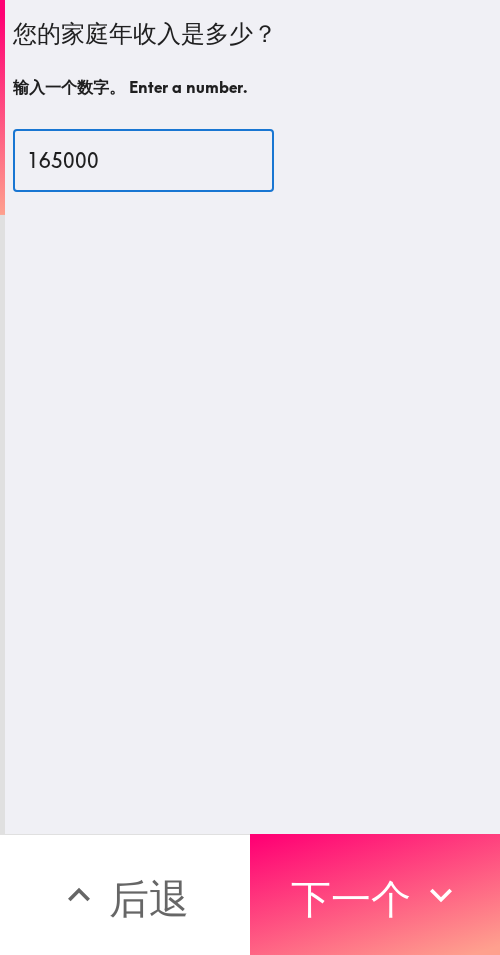 type on "165000" 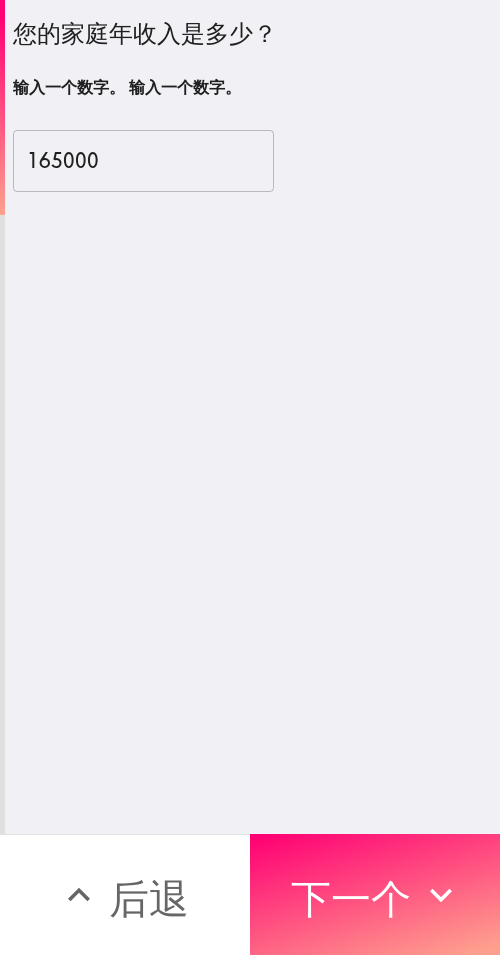 drag, startPoint x: 346, startPoint y: 884, endPoint x: 498, endPoint y: 888, distance: 152.05263 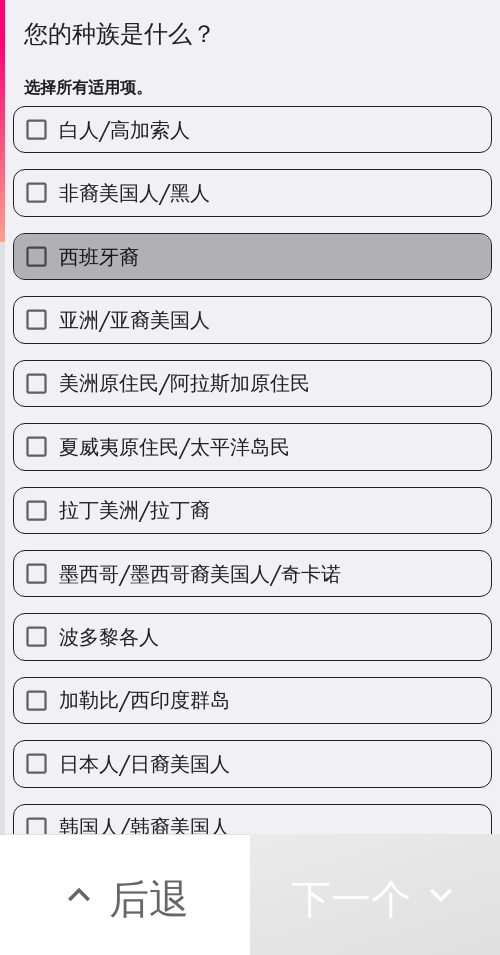 click on "西班牙裔" at bounding box center [252, 256] 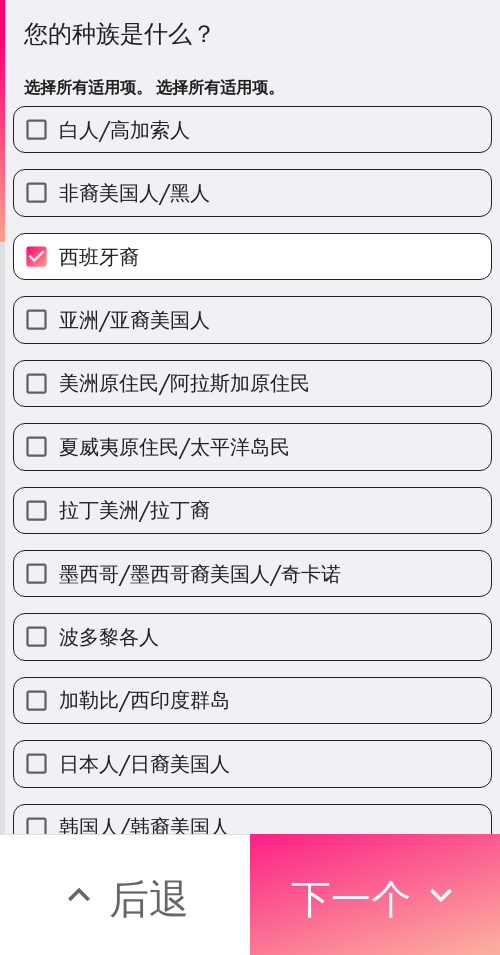 click on "下一个" at bounding box center (351, 895) 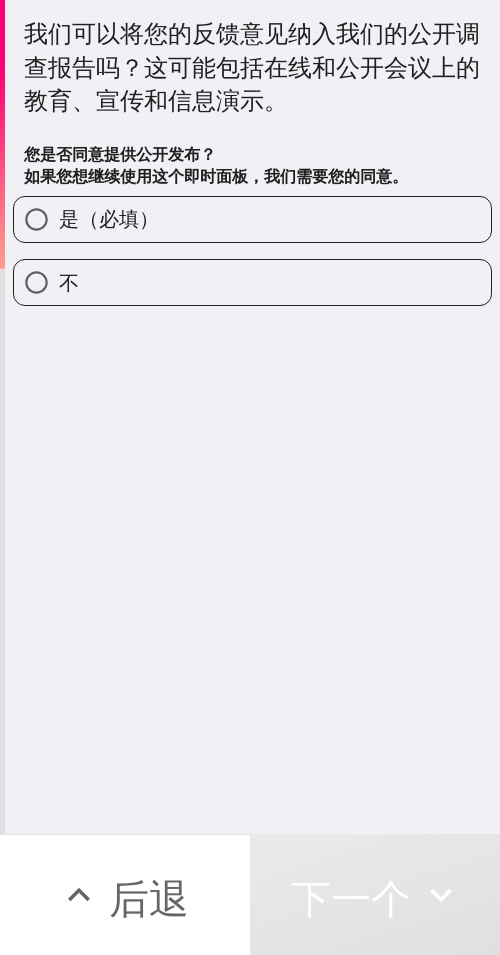click on "是（必填）" at bounding box center [252, 219] 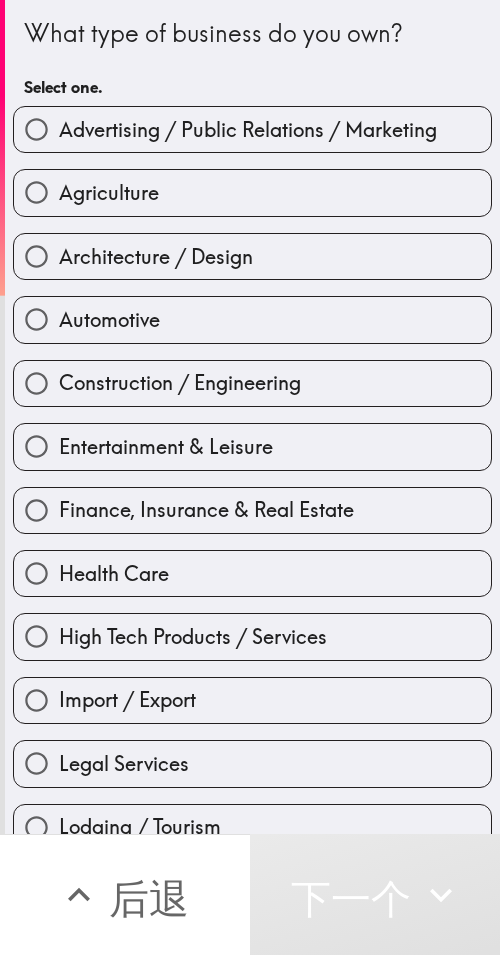 scroll, scrollTop: 0, scrollLeft: 0, axis: both 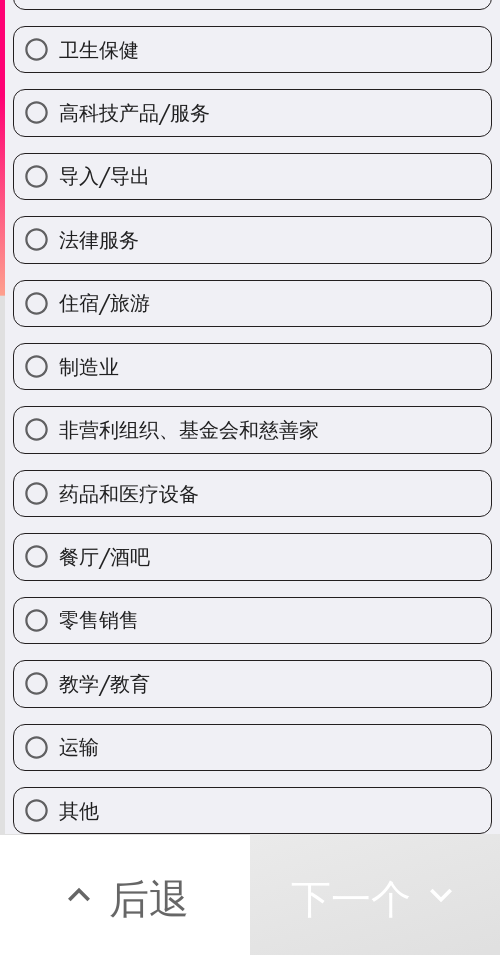 click on "药品和医疗设备" at bounding box center (252, 493) 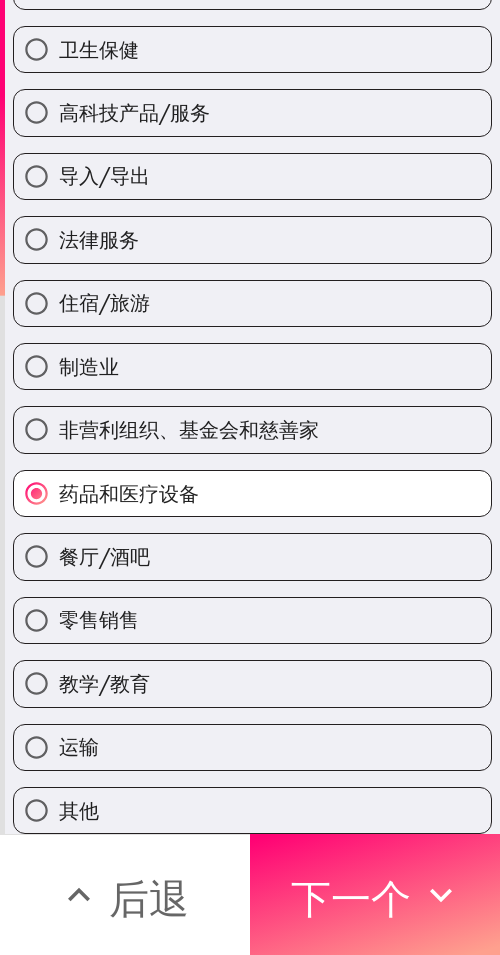 drag, startPoint x: 360, startPoint y: 889, endPoint x: 493, endPoint y: 876, distance: 133.63383 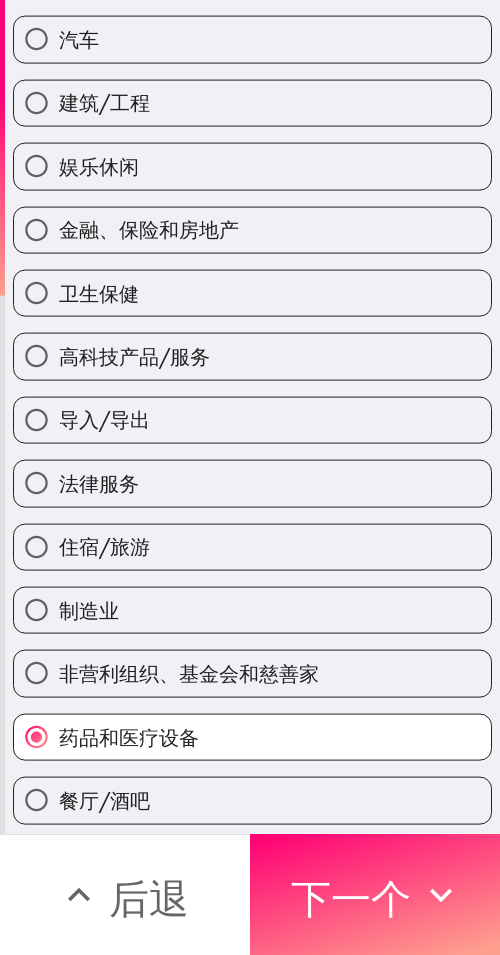 scroll, scrollTop: 0, scrollLeft: 0, axis: both 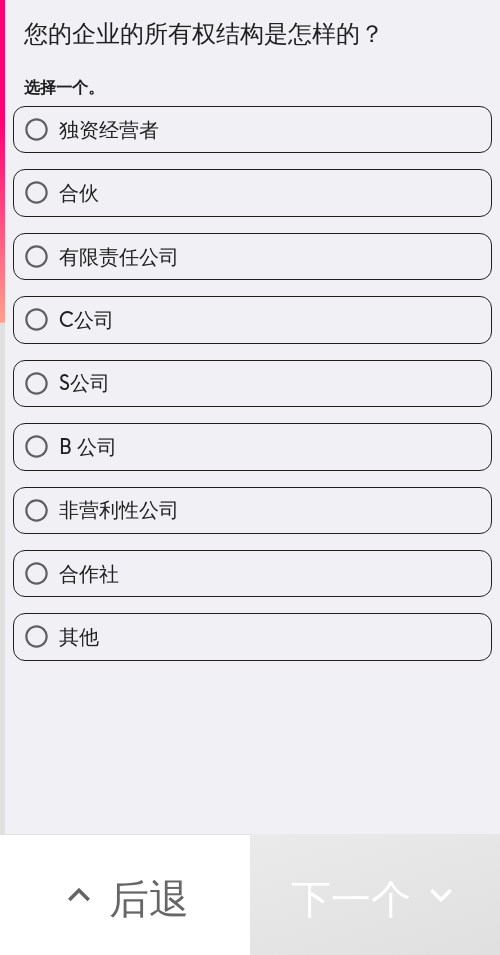 drag, startPoint x: 287, startPoint y: 212, endPoint x: 329, endPoint y: 207, distance: 42.296574 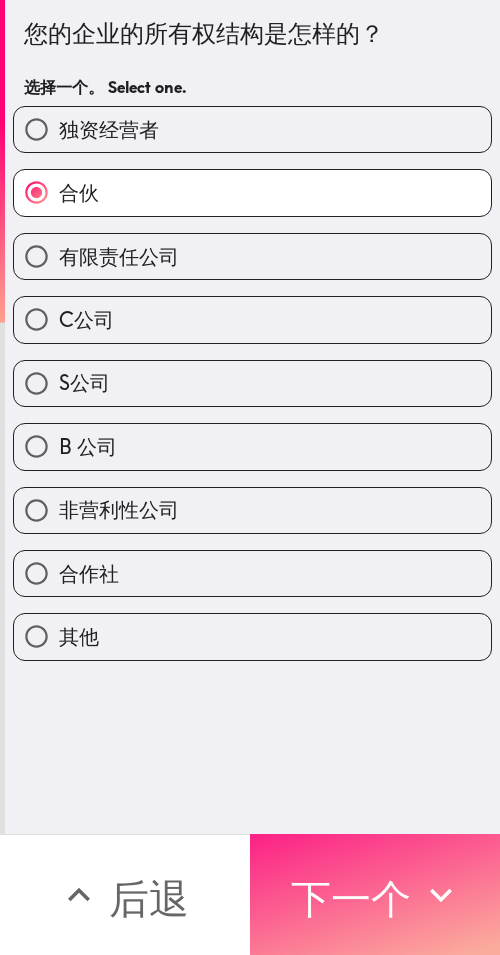 click 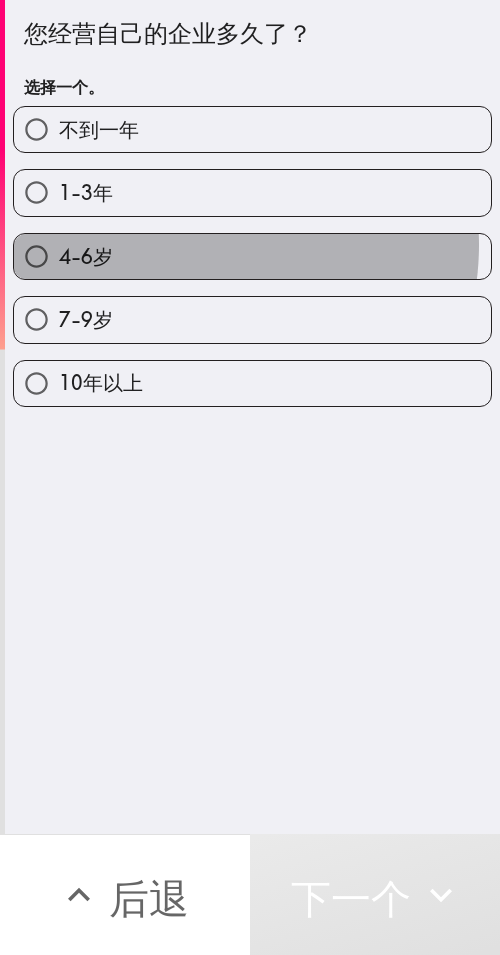 drag, startPoint x: 194, startPoint y: 245, endPoint x: 497, endPoint y: 255, distance: 303.16498 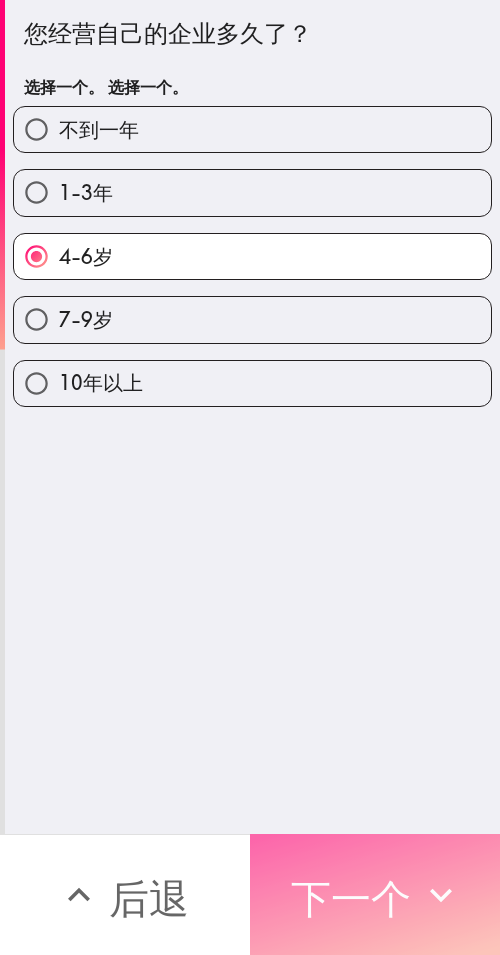click on "下一个" at bounding box center [351, 898] 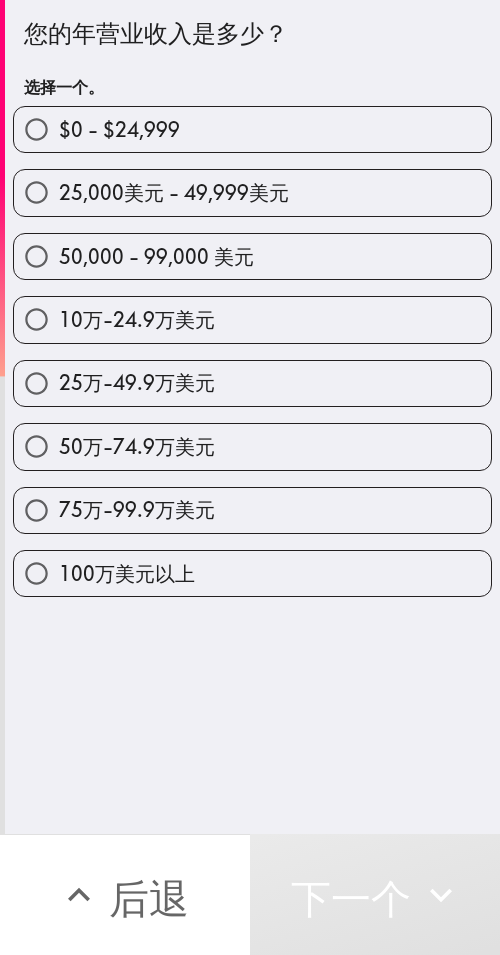 drag, startPoint x: 278, startPoint y: 397, endPoint x: 499, endPoint y: 397, distance: 221 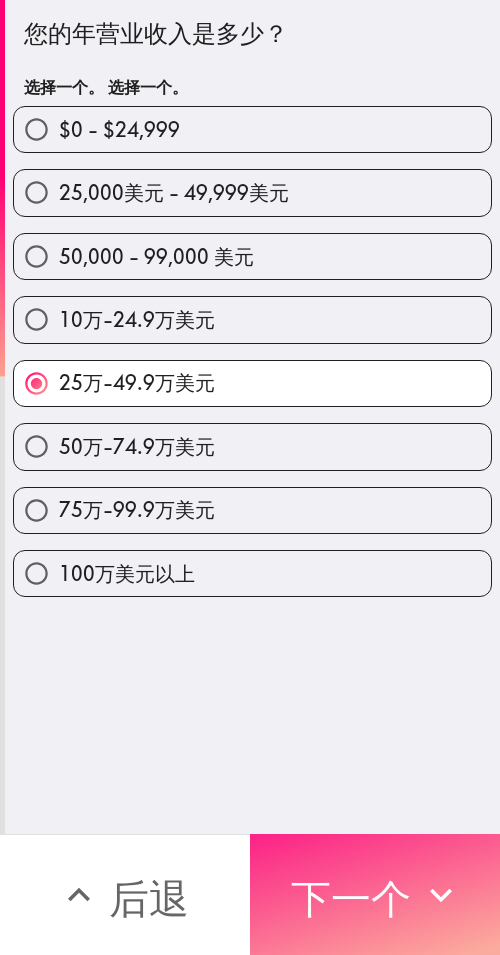 click on "下一个" at bounding box center (375, 894) 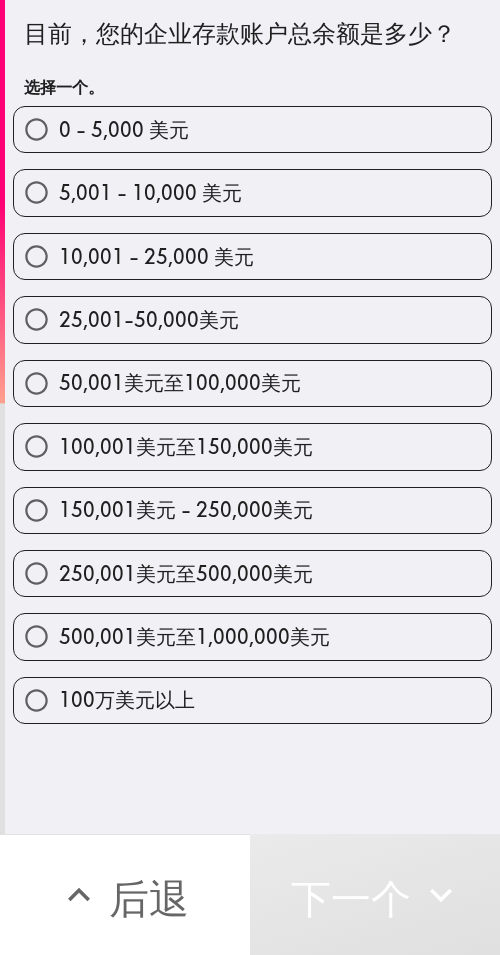 drag, startPoint x: 240, startPoint y: 453, endPoint x: 499, endPoint y: 449, distance: 259.03088 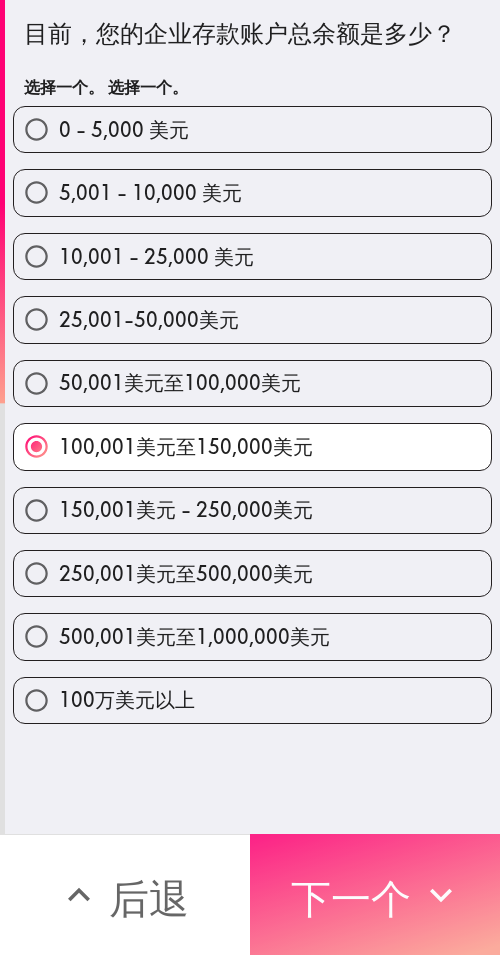 click on "下一个" at bounding box center (351, 898) 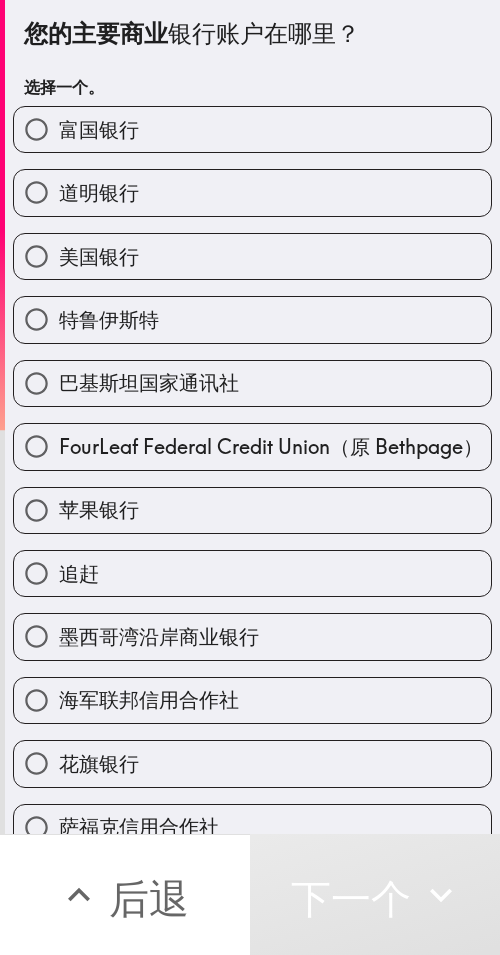 click on "追赶" at bounding box center [252, 573] 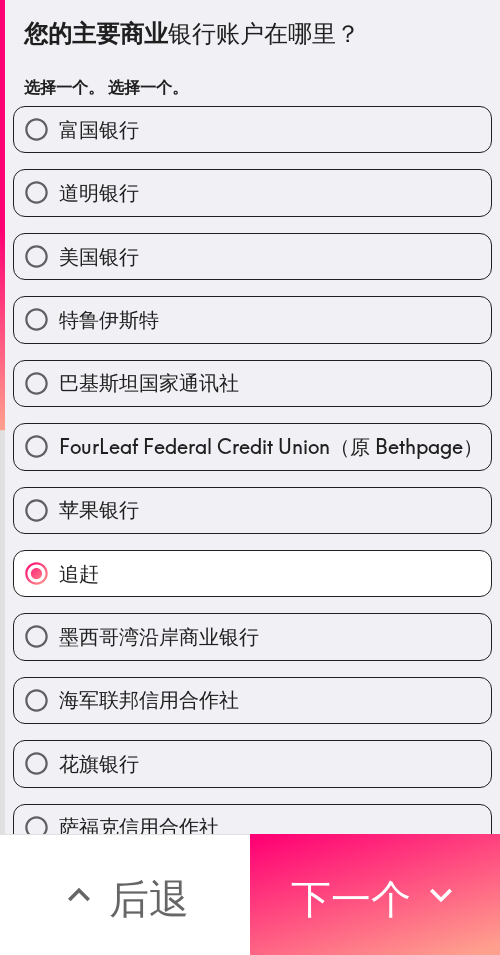 drag, startPoint x: 422, startPoint y: 870, endPoint x: 499, endPoint y: 873, distance: 77.05842 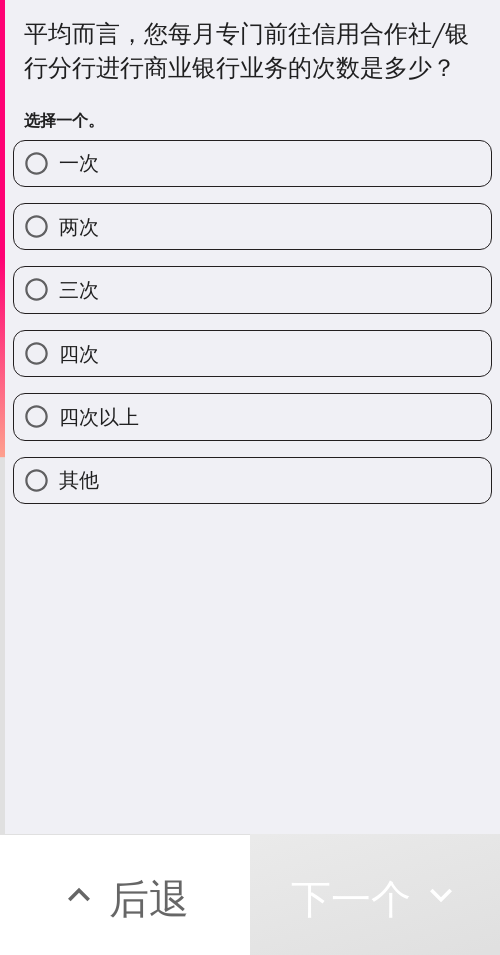 click on "三次" at bounding box center [252, 289] 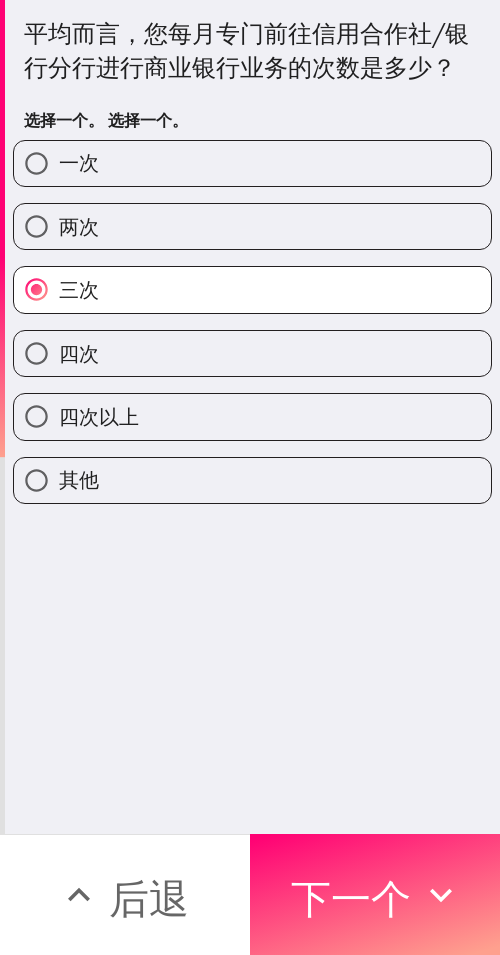 drag, startPoint x: 368, startPoint y: 882, endPoint x: 490, endPoint y: 893, distance: 122.494896 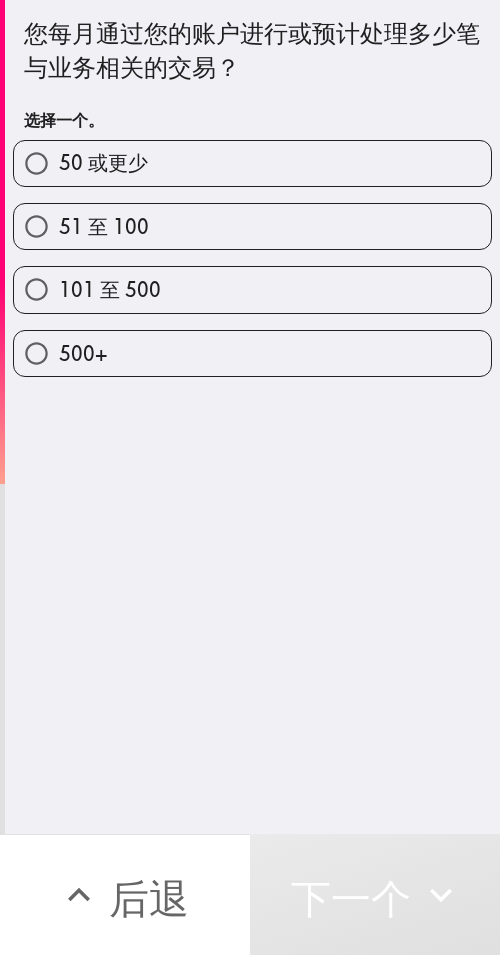 drag, startPoint x: 243, startPoint y: 171, endPoint x: 247, endPoint y: 183, distance: 12.649111 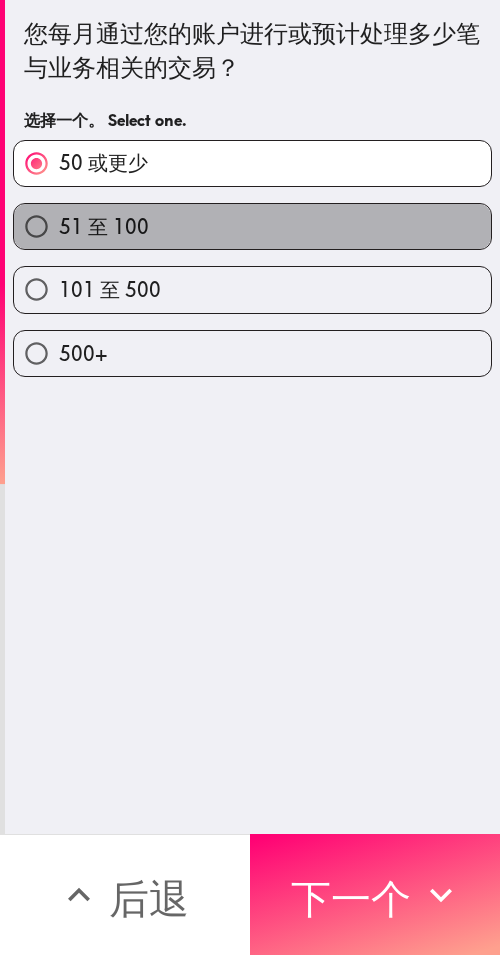 drag, startPoint x: 270, startPoint y: 226, endPoint x: 498, endPoint y: 245, distance: 228.7903 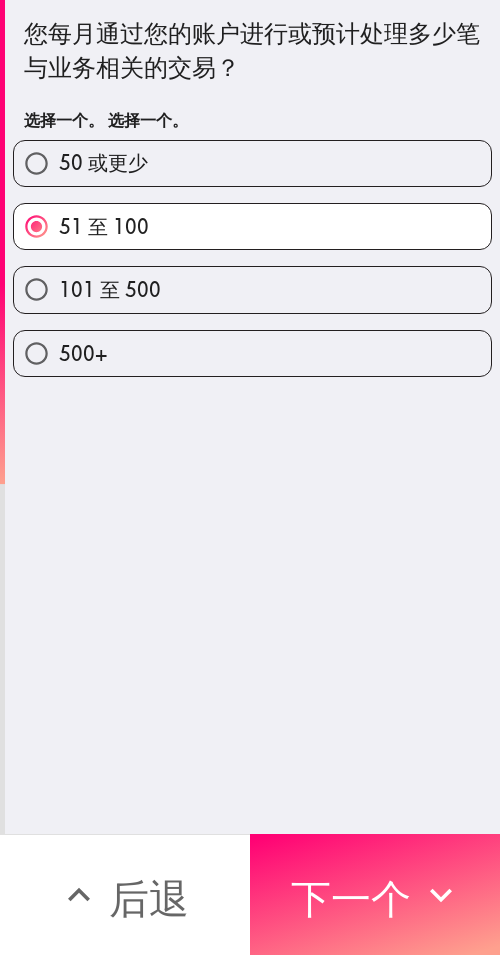 drag, startPoint x: 325, startPoint y: 878, endPoint x: 492, endPoint y: 879, distance: 167.00299 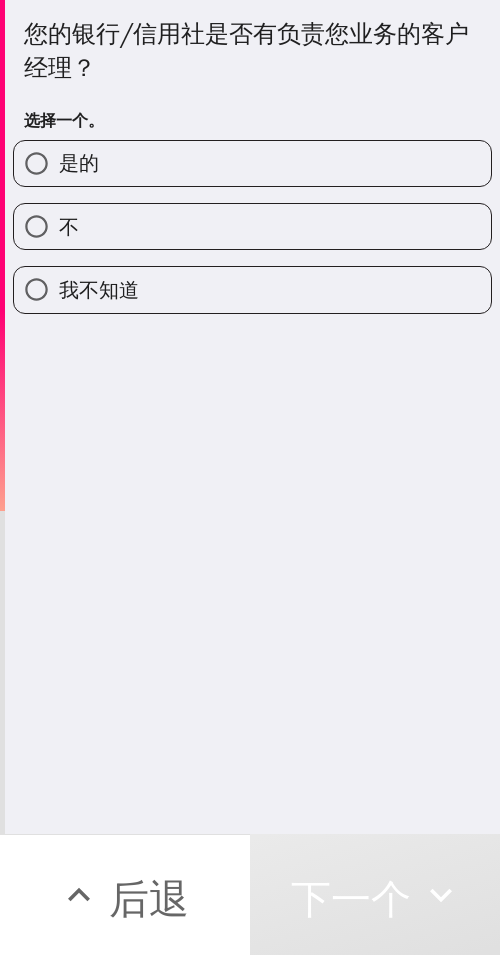 drag, startPoint x: 261, startPoint y: 165, endPoint x: 496, endPoint y: 167, distance: 235.00851 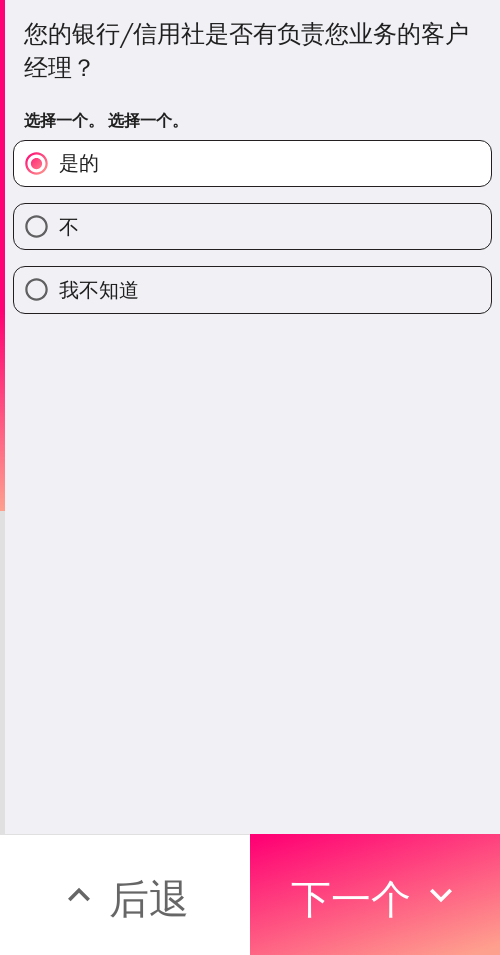 click on "不" at bounding box center (252, 226) 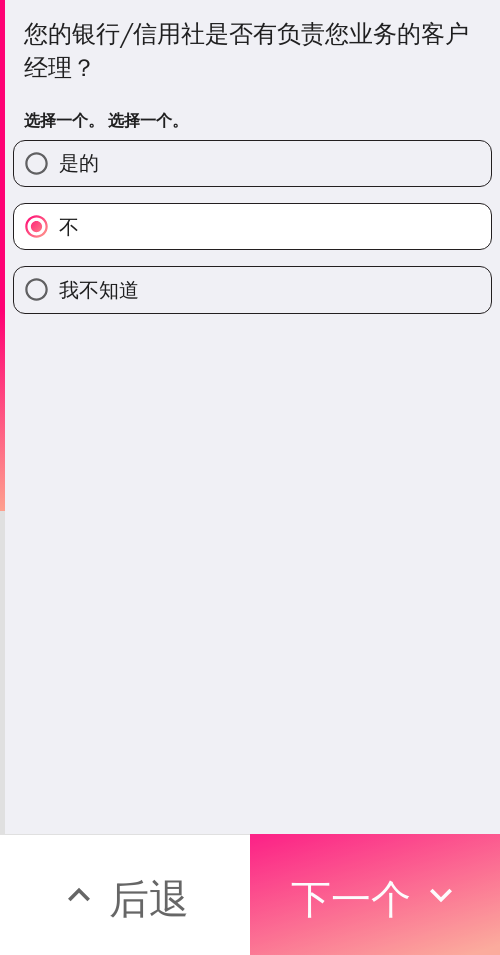 click on "下一个" at bounding box center [351, 898] 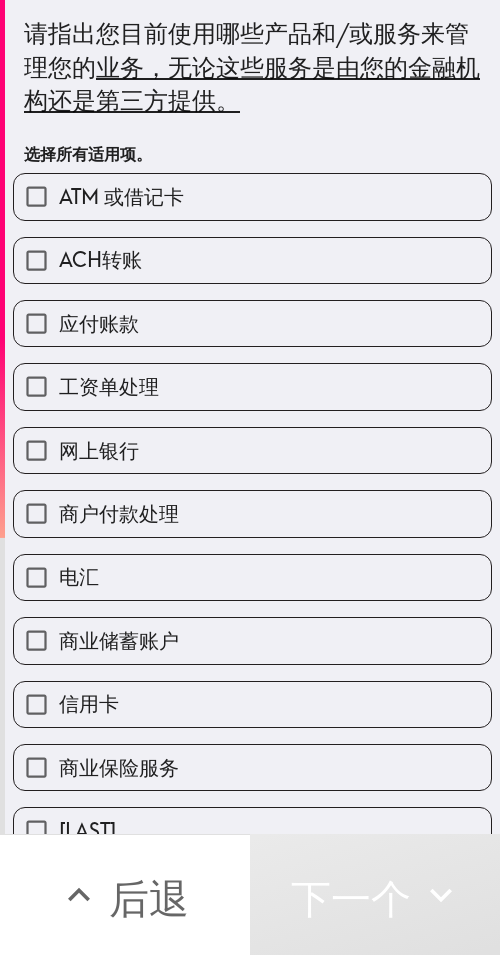 click on "网上银行" at bounding box center (252, 450) 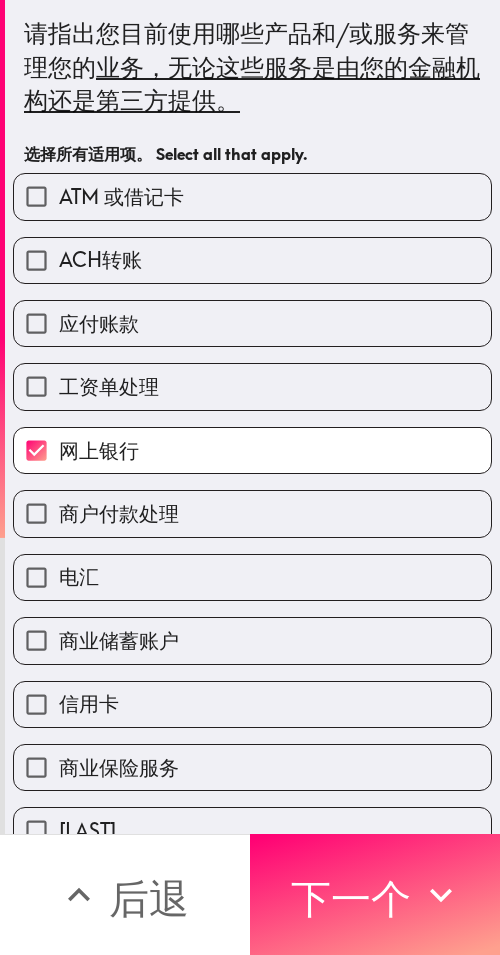 click on "ATM 或借记卡" at bounding box center (252, 196) 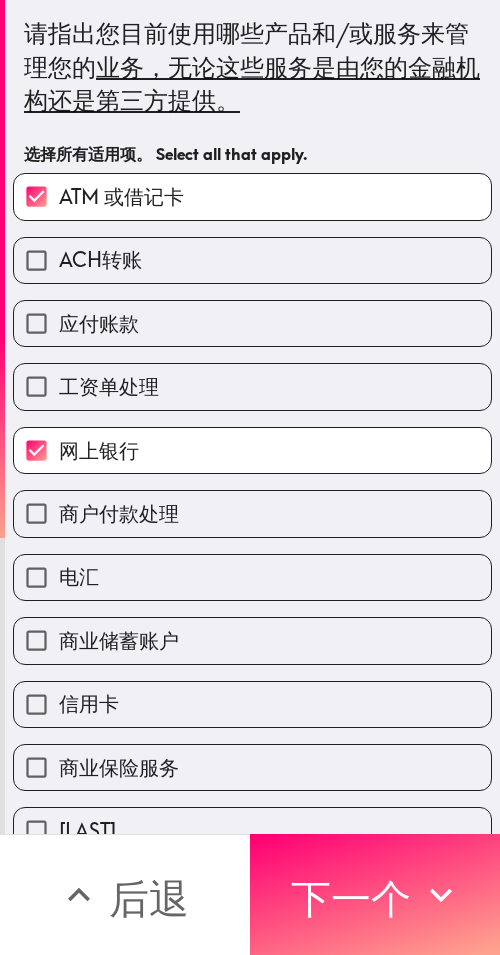 click on "商业保险服务" at bounding box center [244, 759] 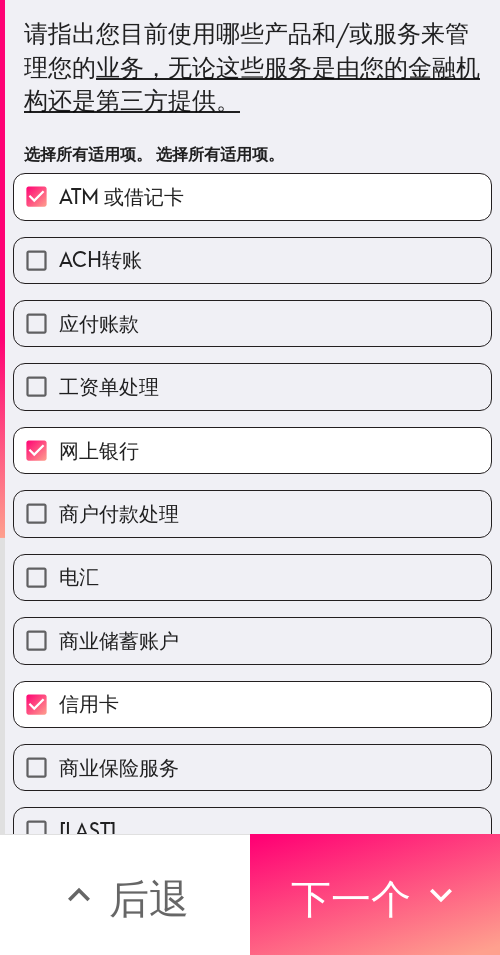 click on "商户付款处理" at bounding box center [252, 513] 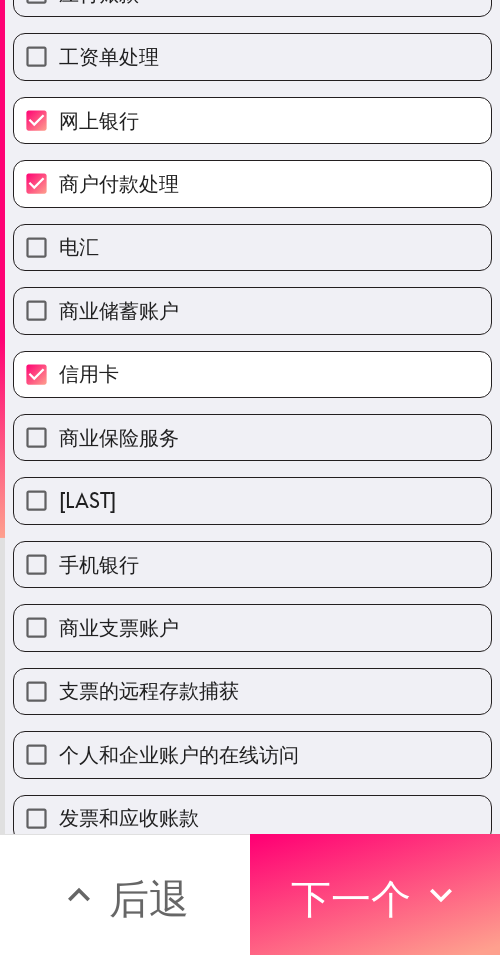 scroll, scrollTop: 353, scrollLeft: 0, axis: vertical 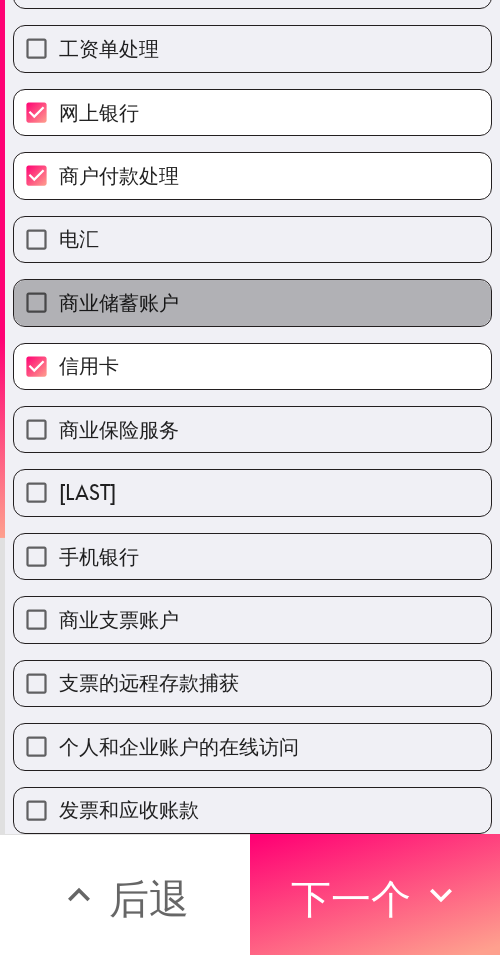 click on "商业储蓄账户" at bounding box center [252, 302] 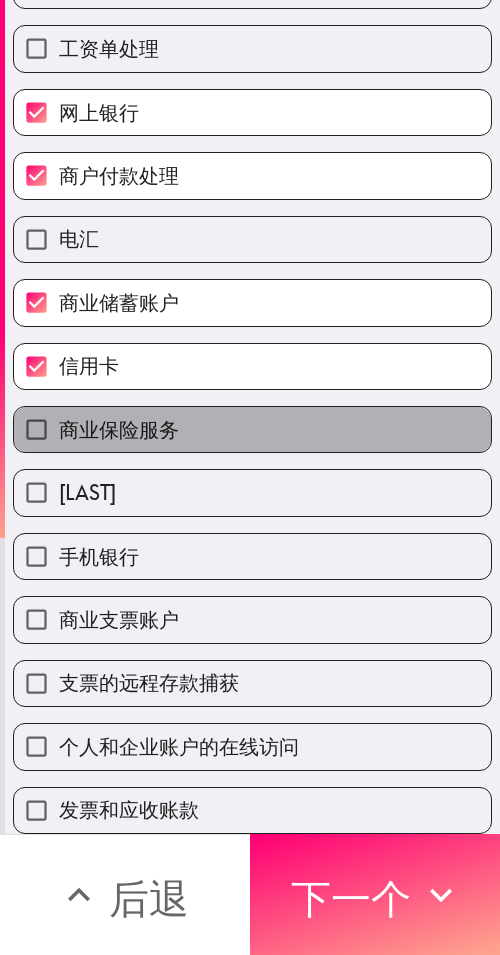 click on "商业保险服务" at bounding box center (252, 429) 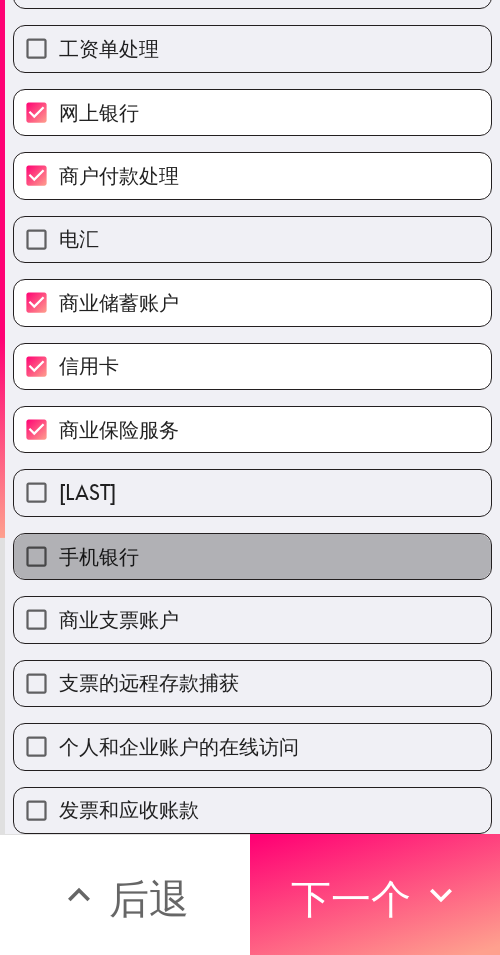 click on "手机银行" at bounding box center [252, 556] 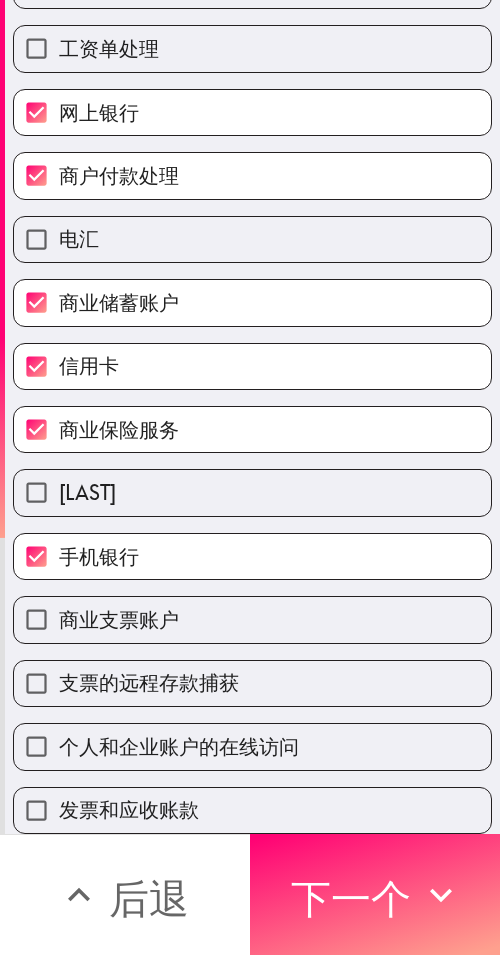 scroll, scrollTop: 353, scrollLeft: 0, axis: vertical 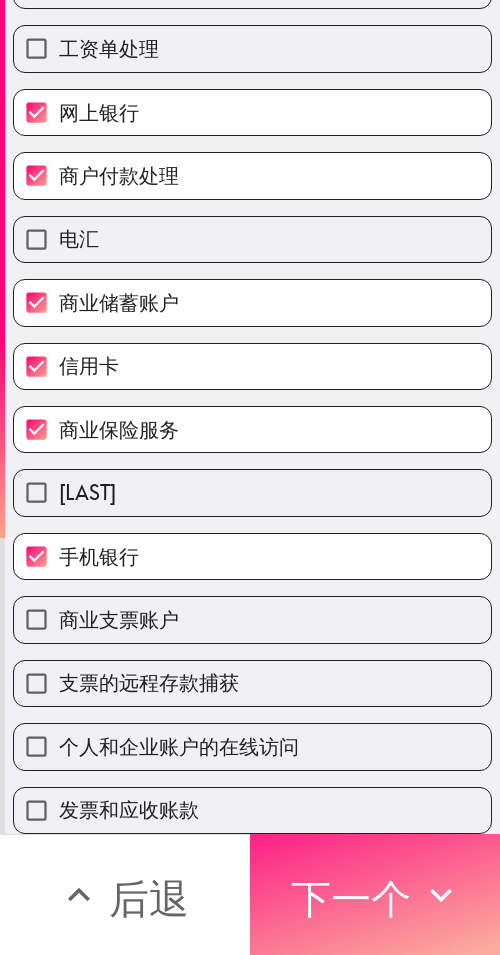 click on "下一个" at bounding box center (351, 898) 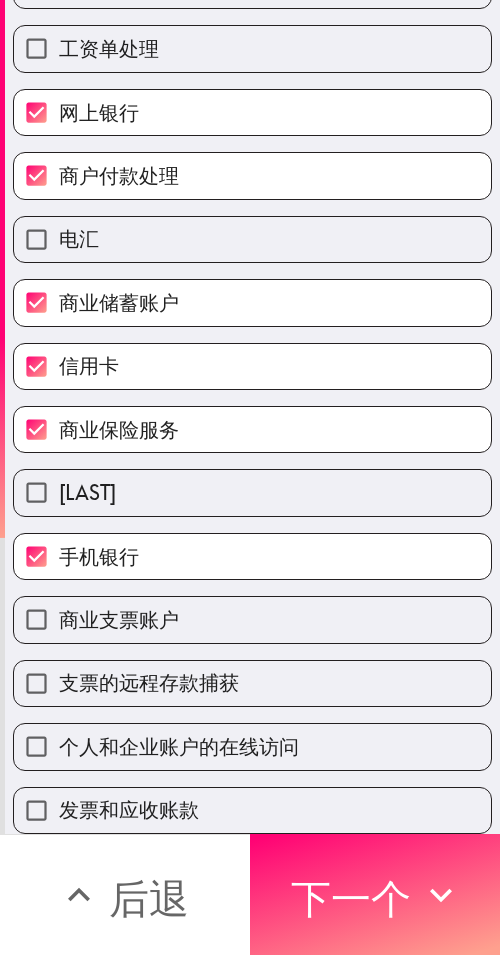 scroll, scrollTop: 35, scrollLeft: 0, axis: vertical 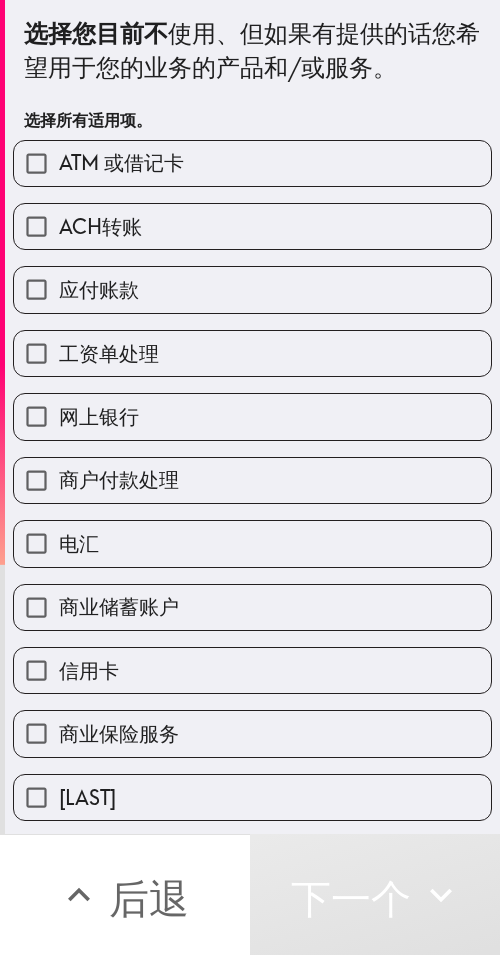 drag, startPoint x: 260, startPoint y: 172, endPoint x: 213, endPoint y: 236, distance: 79.40403 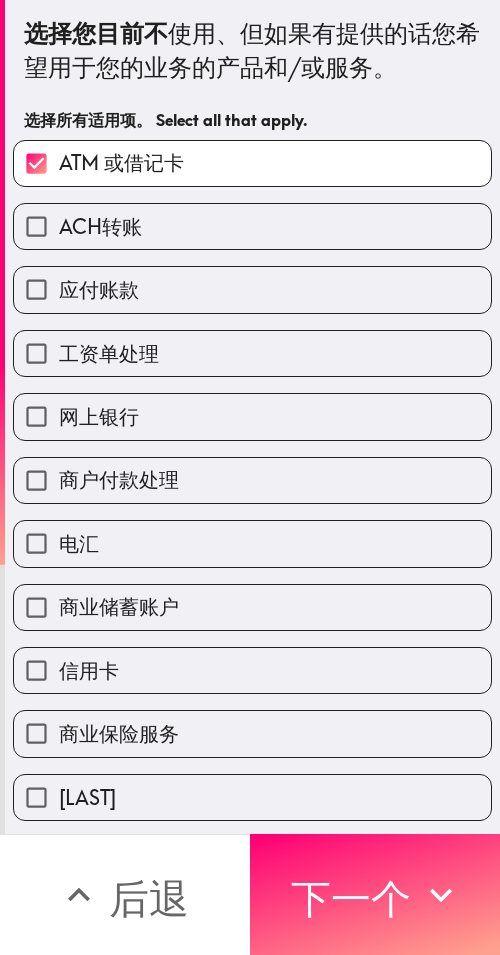 click on "ACH转账" at bounding box center [252, 226] 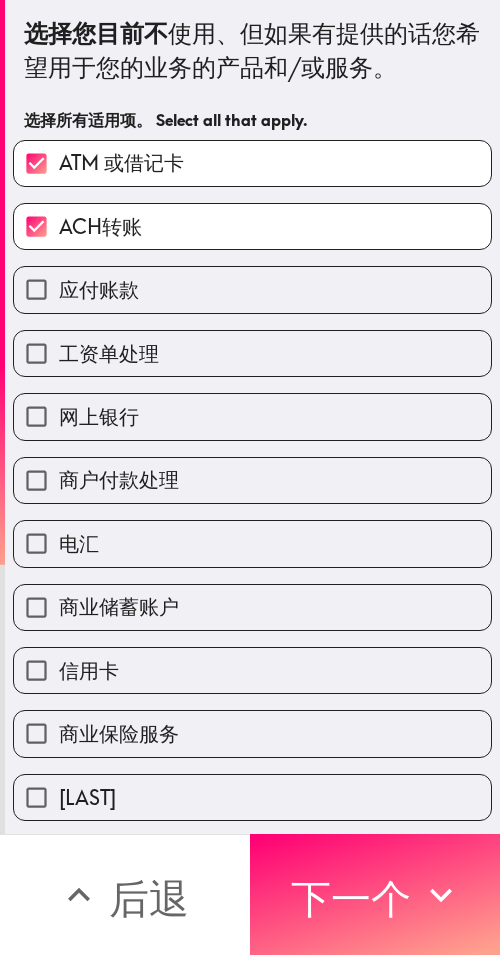 drag, startPoint x: 189, startPoint y: 284, endPoint x: 248, endPoint y: 404, distance: 133.71986 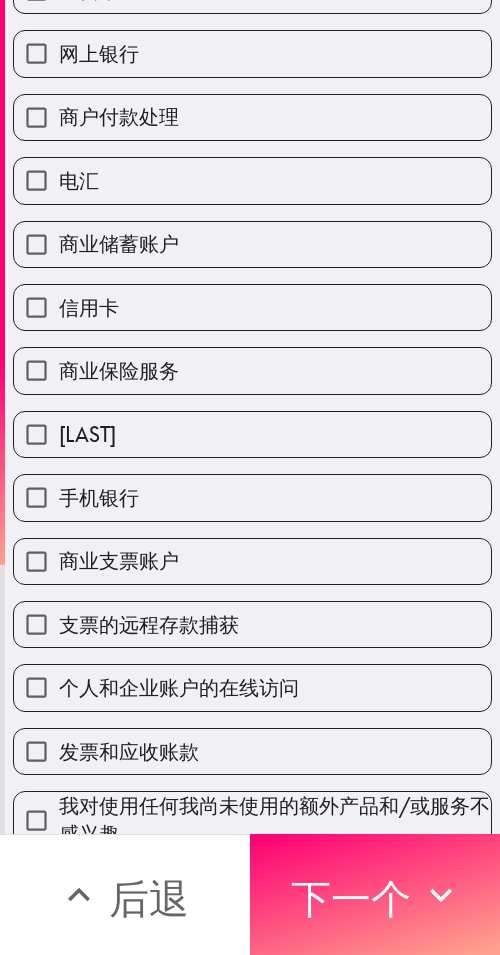 scroll, scrollTop: 393, scrollLeft: 0, axis: vertical 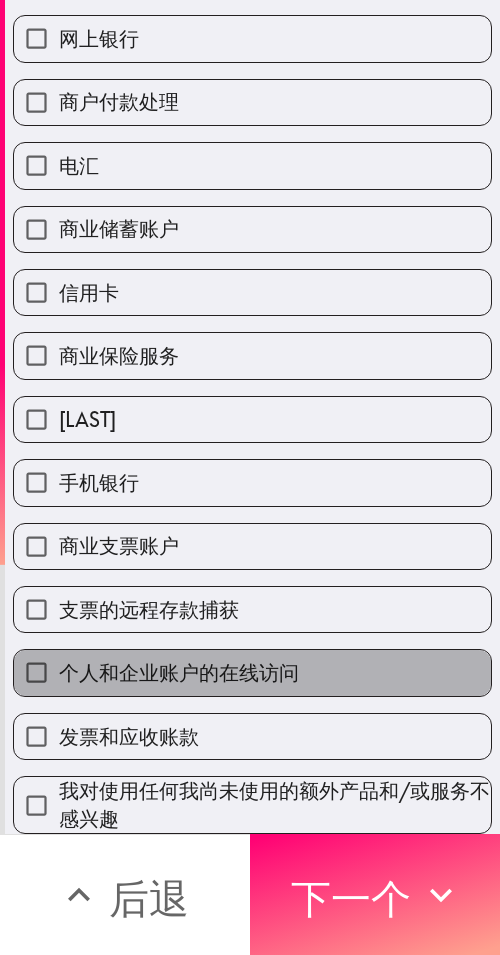 drag, startPoint x: 253, startPoint y: 638, endPoint x: 249, endPoint y: 595, distance: 43.185646 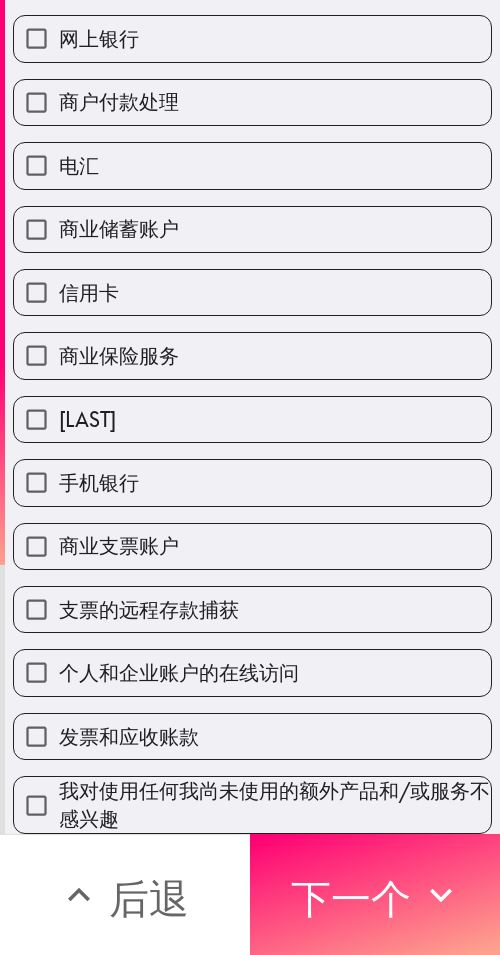 click on "支票的远程存款捕获" at bounding box center (252, 609) 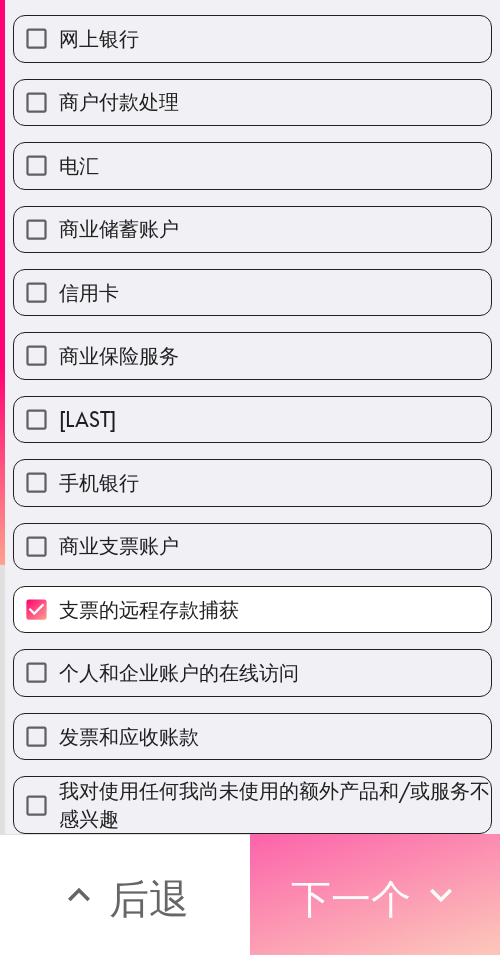 click on "下一个" at bounding box center [351, 898] 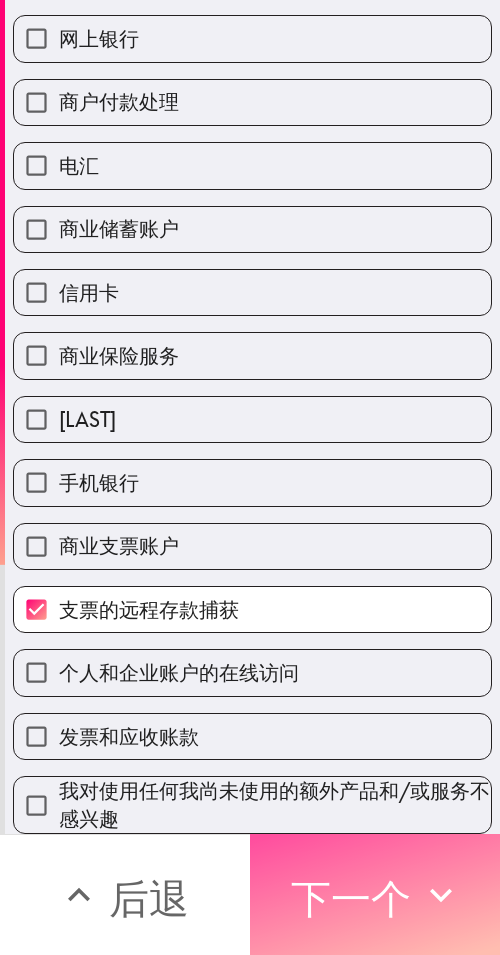 scroll, scrollTop: 141, scrollLeft: 0, axis: vertical 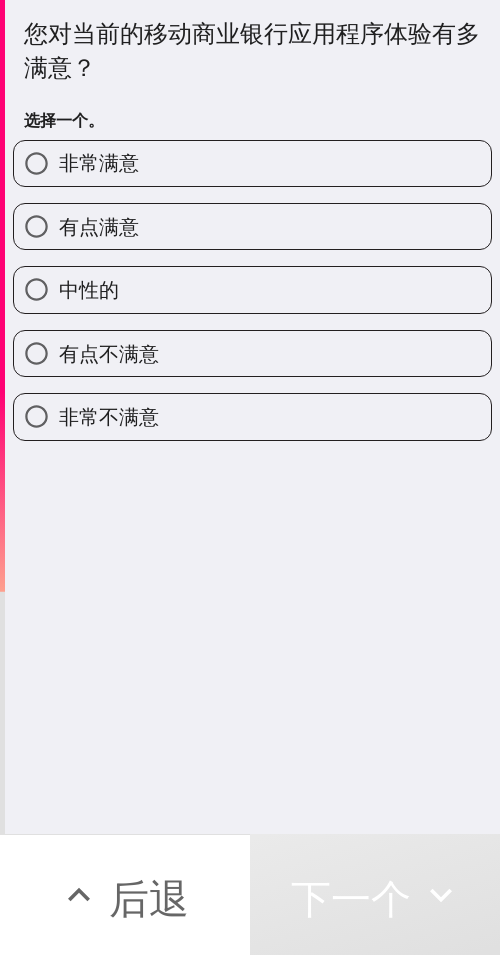 drag, startPoint x: 288, startPoint y: 208, endPoint x: 354, endPoint y: 223, distance: 67.68308 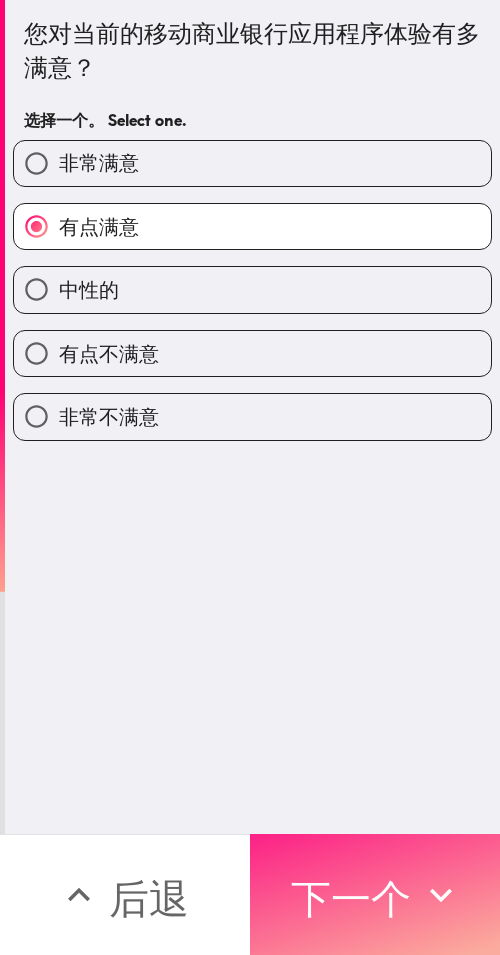 click on "下一个" at bounding box center [351, 898] 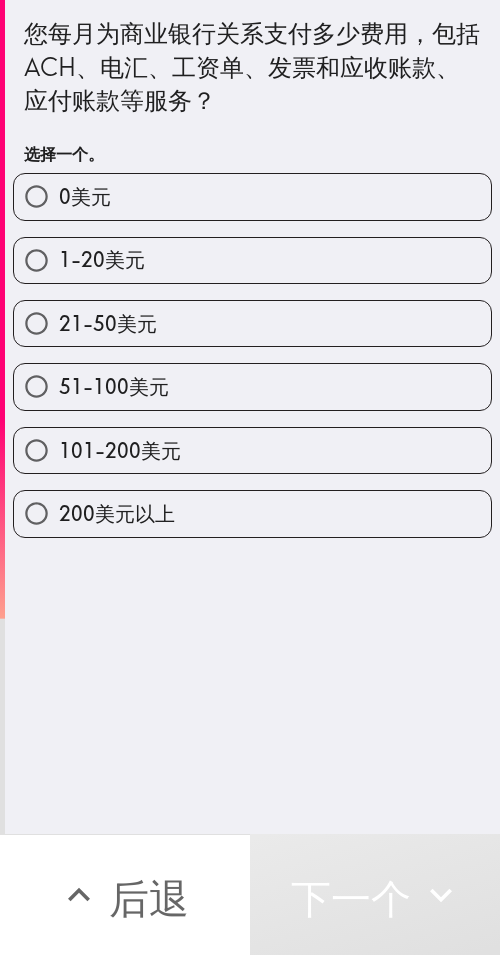 click on "51-100美元" at bounding box center [252, 386] 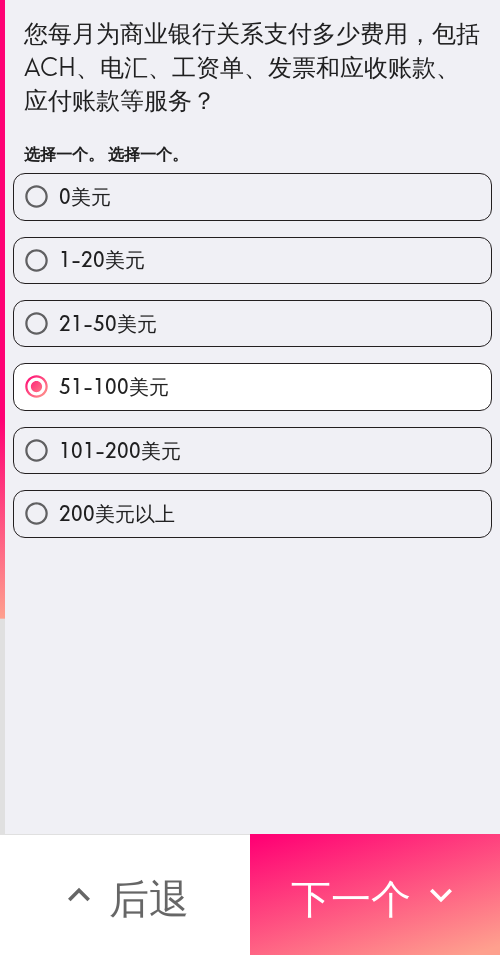 click on "21-50美元" at bounding box center [252, 323] 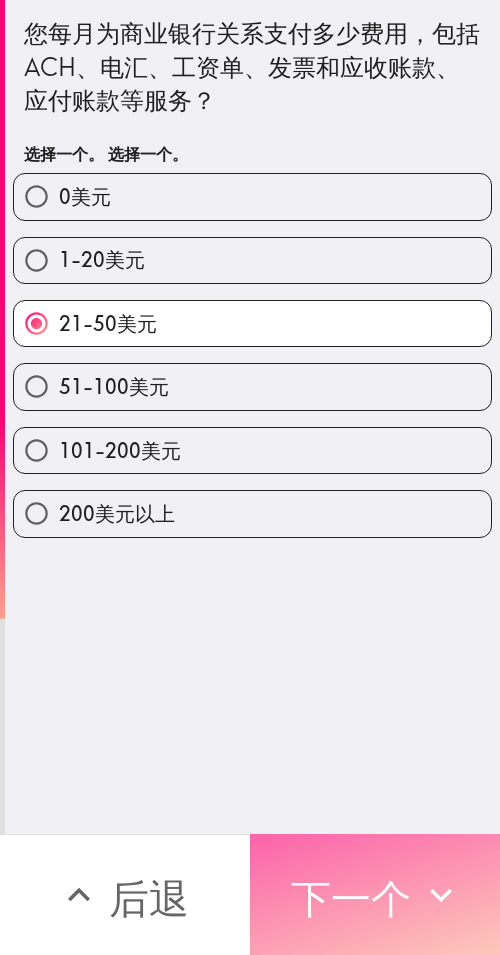 click on "下一个" at bounding box center (375, 894) 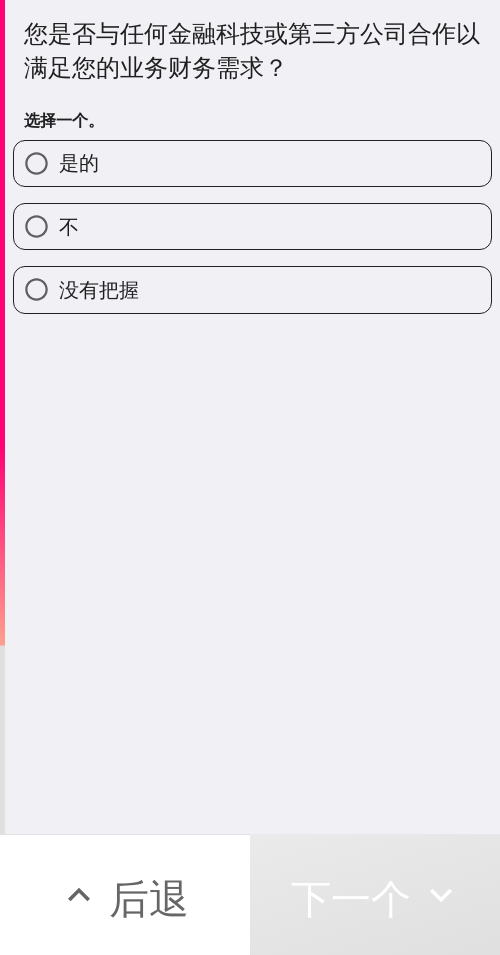drag, startPoint x: 346, startPoint y: 226, endPoint x: 448, endPoint y: 227, distance: 102.0049 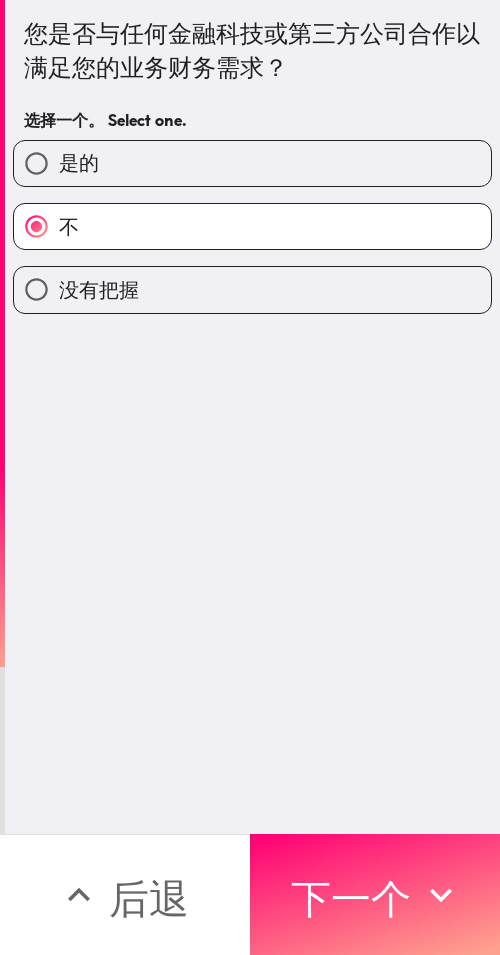 drag, startPoint x: 399, startPoint y: 186, endPoint x: 498, endPoint y: 184, distance: 99.0202 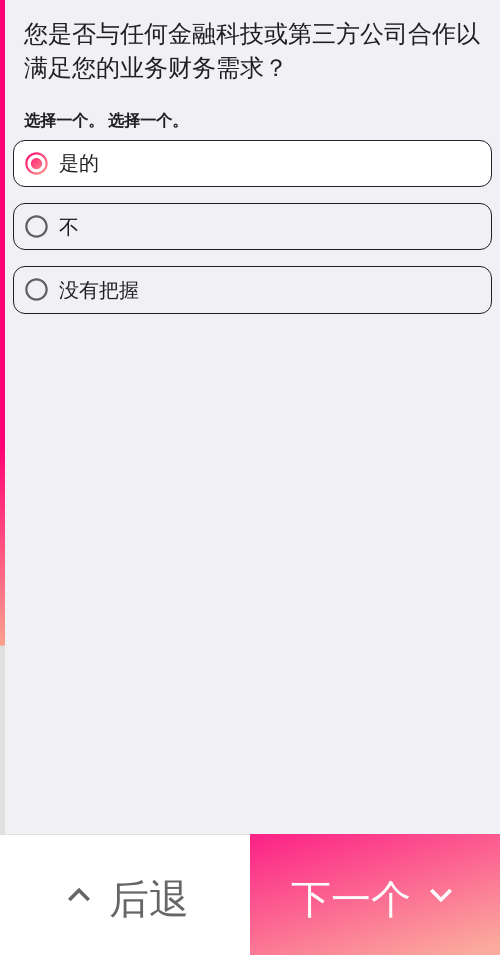 click on "下一个" at bounding box center [351, 898] 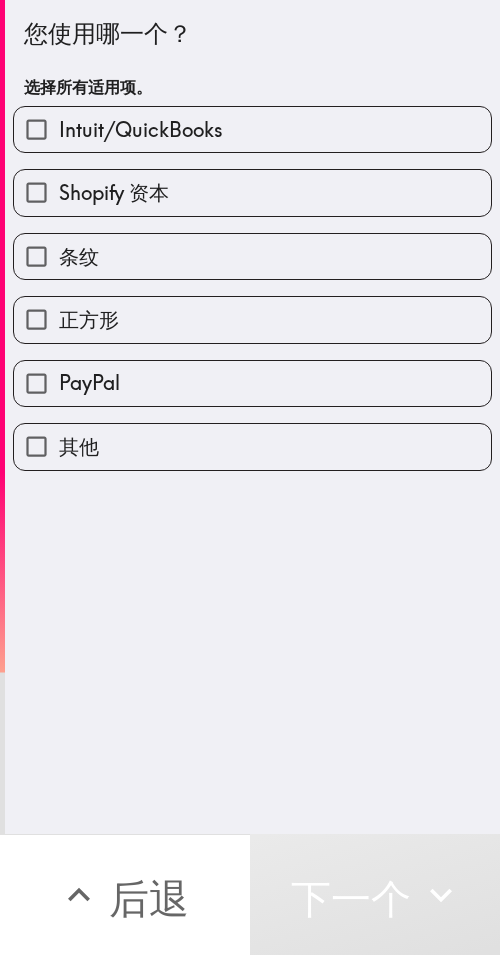 click on "PayPal" at bounding box center (244, 375) 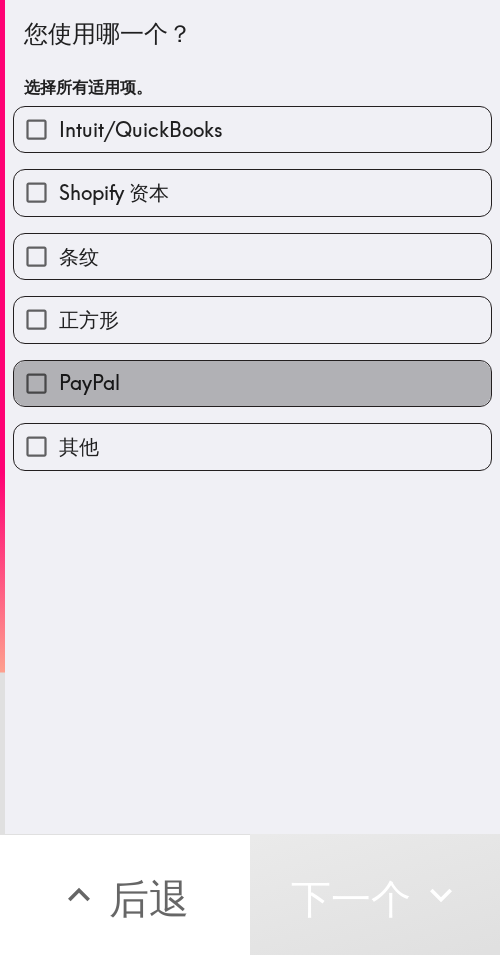 drag, startPoint x: 265, startPoint y: 397, endPoint x: 265, endPoint y: 308, distance: 89 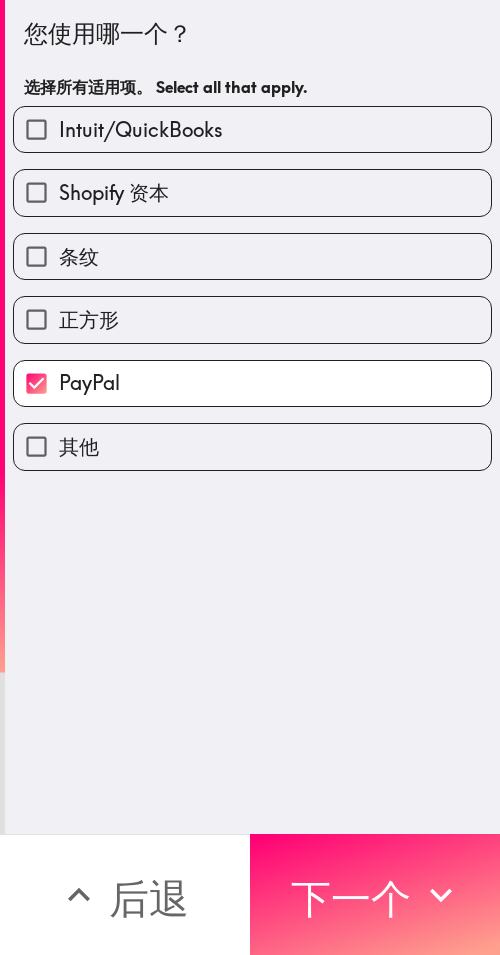 click on "条纹" at bounding box center [244, 248] 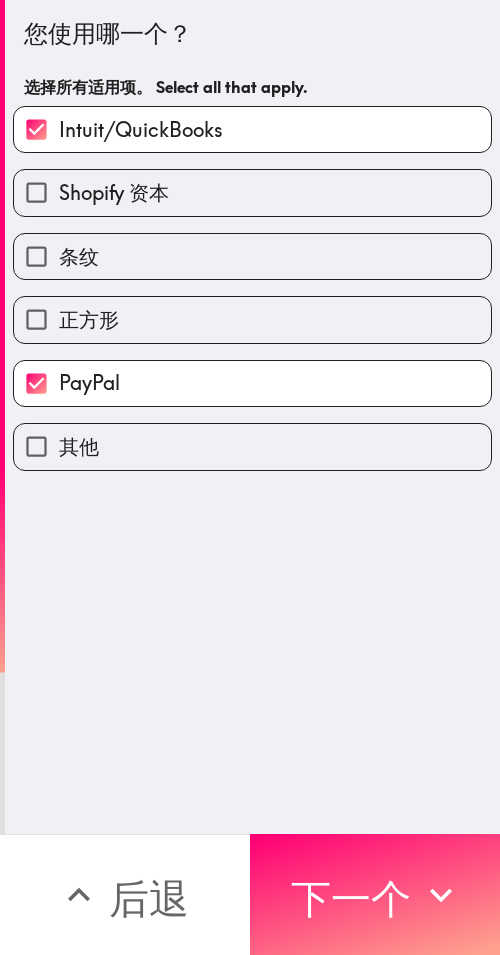 drag, startPoint x: 327, startPoint y: 220, endPoint x: 349, endPoint y: 225, distance: 22.561028 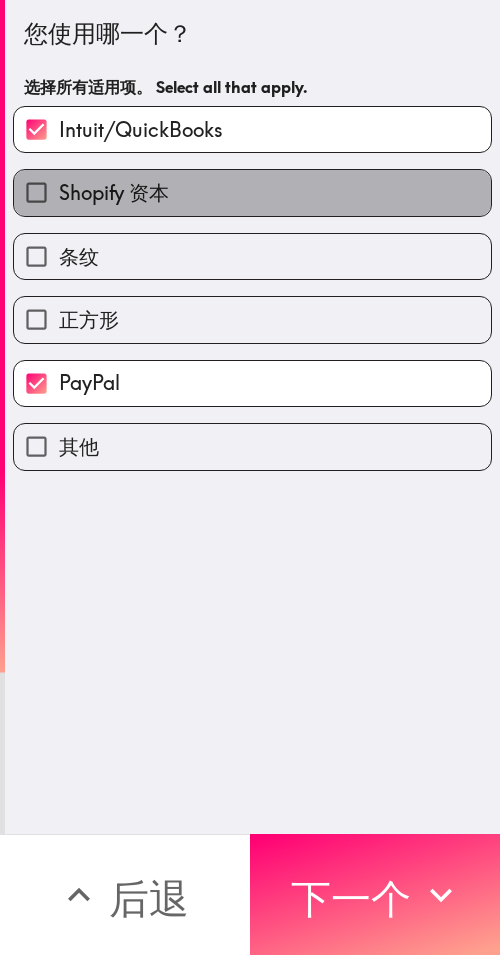 drag, startPoint x: 394, startPoint y: 175, endPoint x: 417, endPoint y: 192, distance: 28.600698 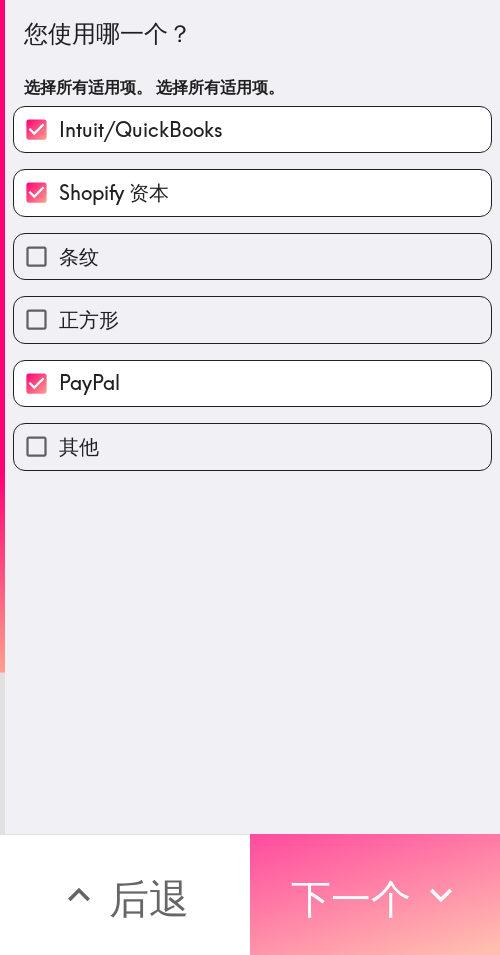 drag, startPoint x: 340, startPoint y: 878, endPoint x: 496, endPoint y: 896, distance: 157.03503 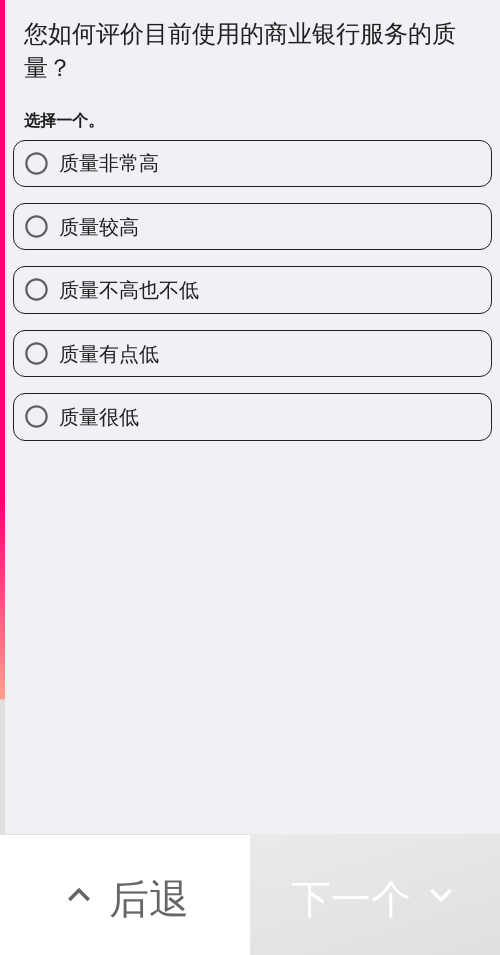 drag, startPoint x: 174, startPoint y: 213, endPoint x: 498, endPoint y: 223, distance: 324.1543 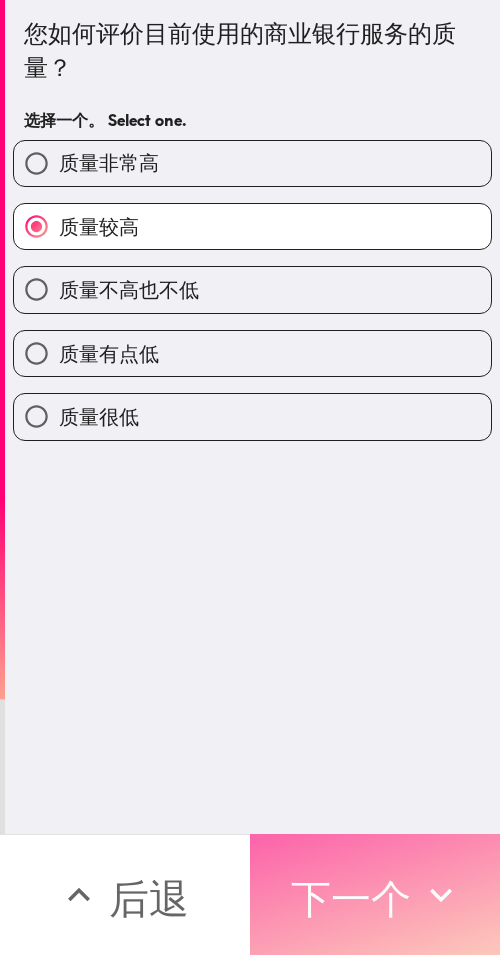 click on "下一个" at bounding box center [351, 895] 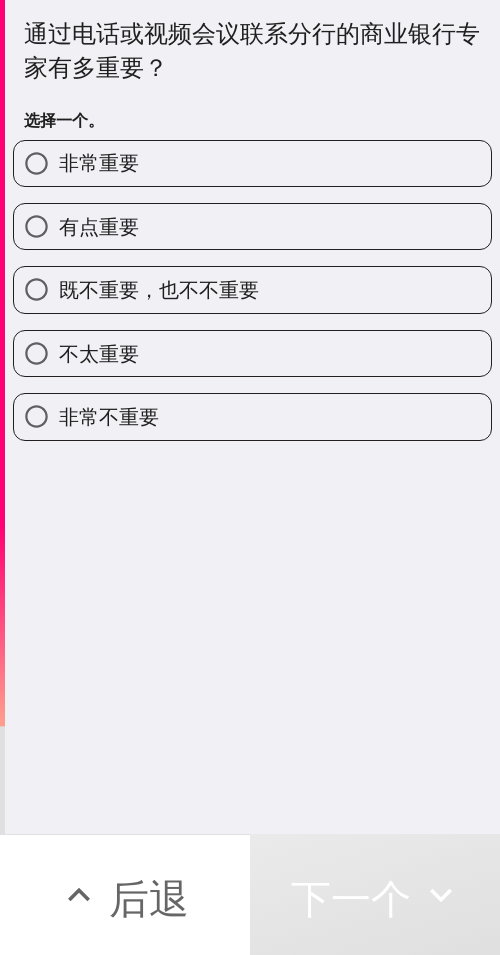 drag, startPoint x: 344, startPoint y: 232, endPoint x: 496, endPoint y: 213, distance: 153.18289 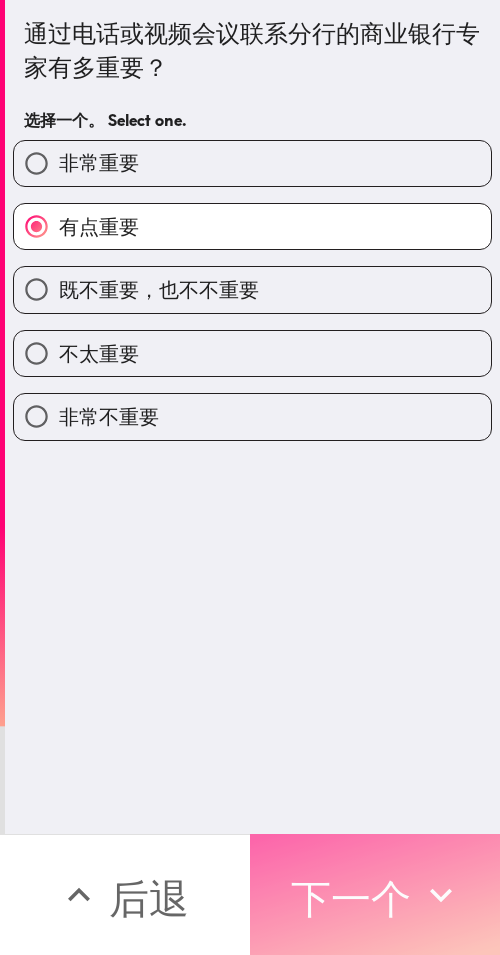 click on "下一个" at bounding box center (351, 898) 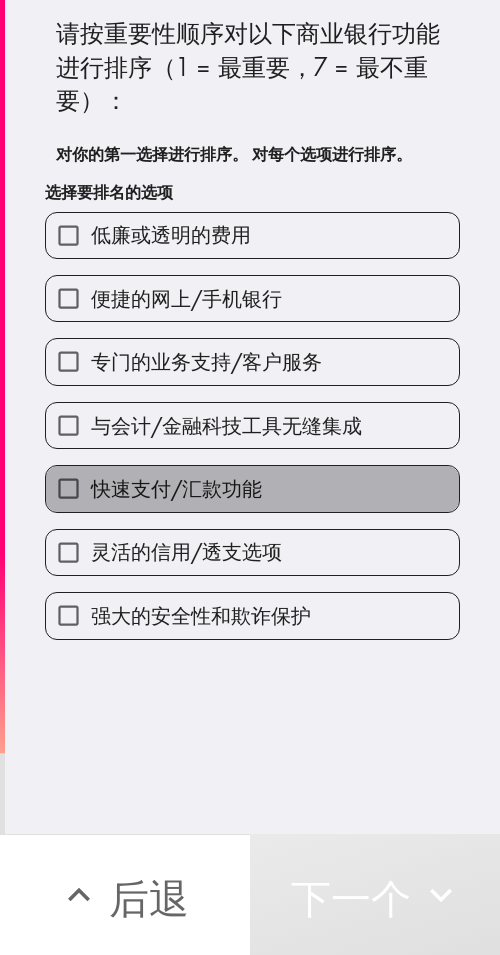 click on "快速支付/汇款功能" at bounding box center [252, 488] 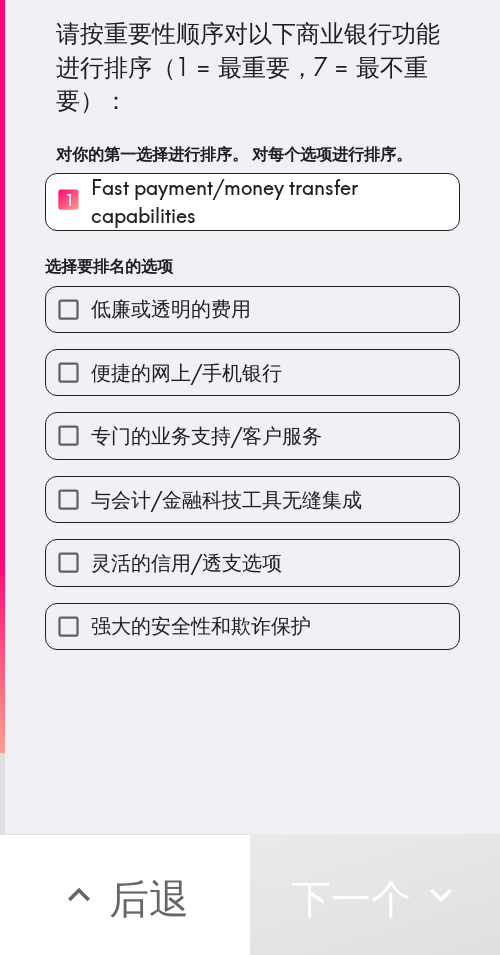 click on "便捷的网上/手机银行" at bounding box center (252, 372) 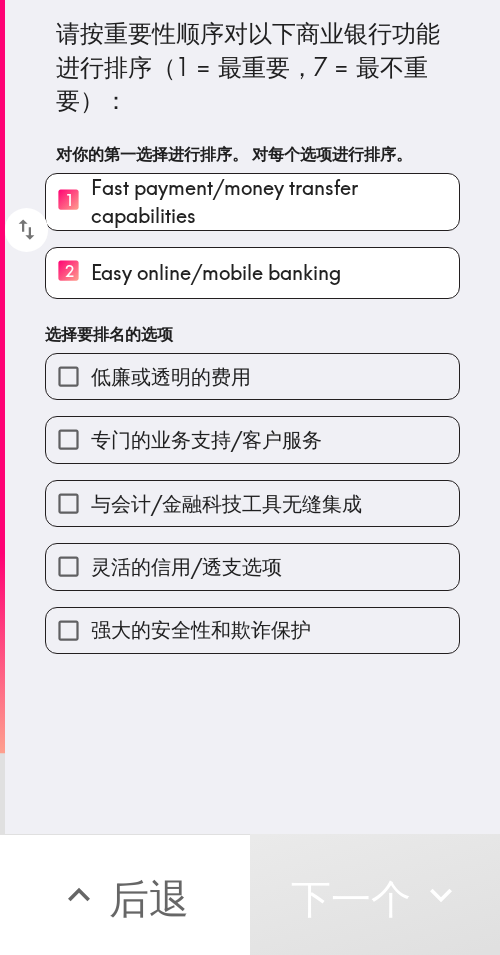 drag, startPoint x: 277, startPoint y: 520, endPoint x: 235, endPoint y: 582, distance: 74.88658 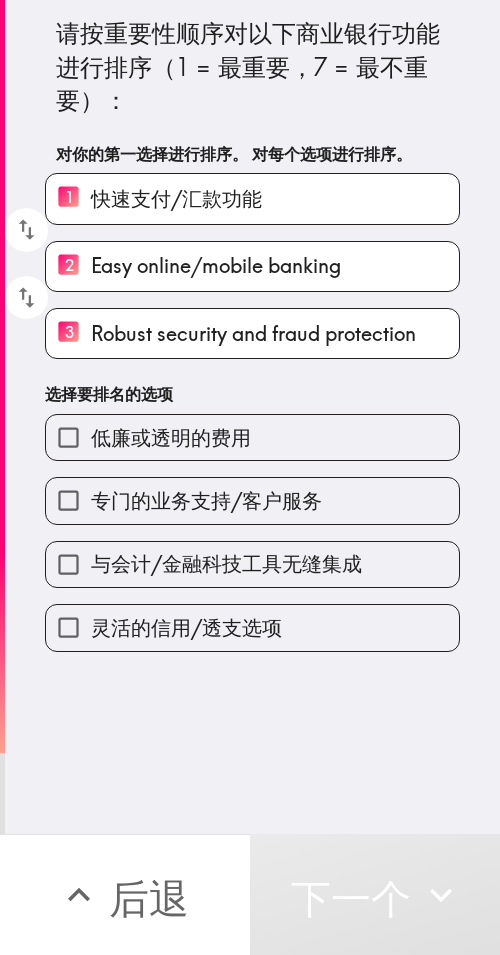 drag, startPoint x: 180, startPoint y: 663, endPoint x: 207, endPoint y: 622, distance: 49.09175 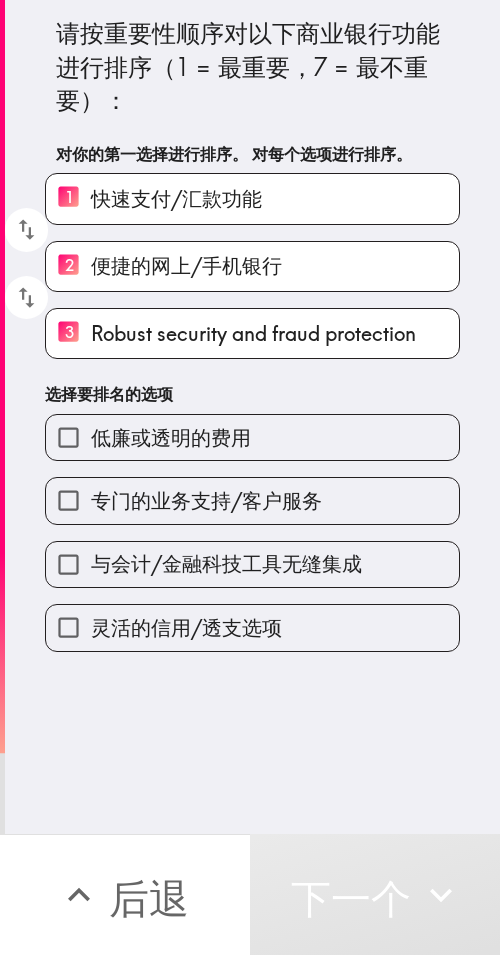 drag, startPoint x: 206, startPoint y: 636, endPoint x: 256, endPoint y: 591, distance: 67.26812 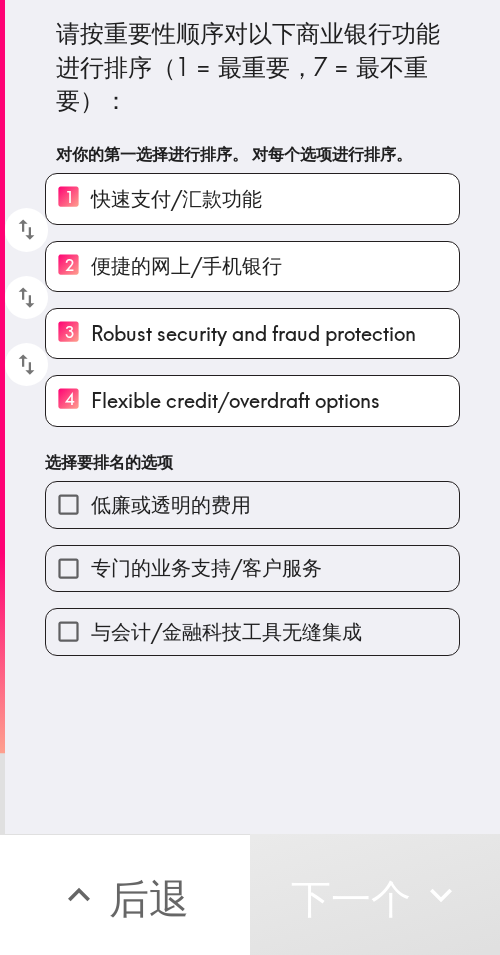 click on "低廉或透明的费用" at bounding box center [252, 504] 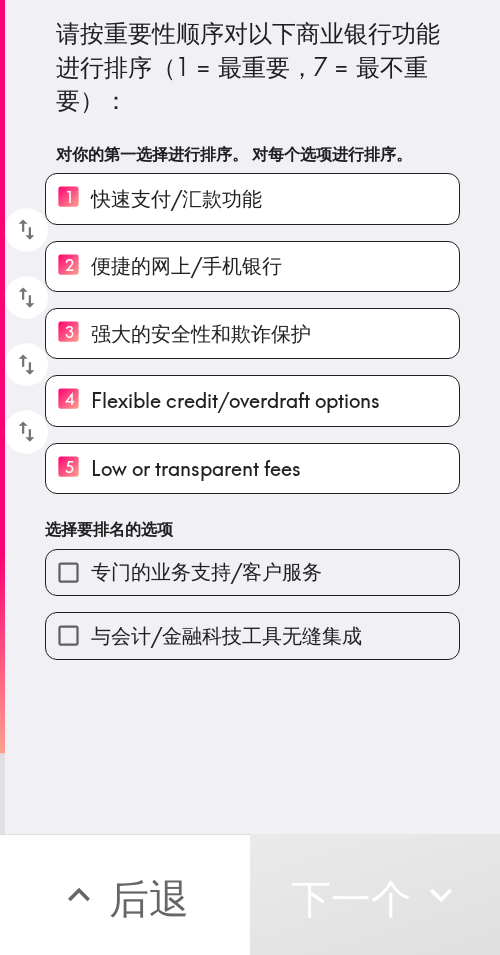 click on "与会计/金融科技工具无缝集成" at bounding box center [244, 627] 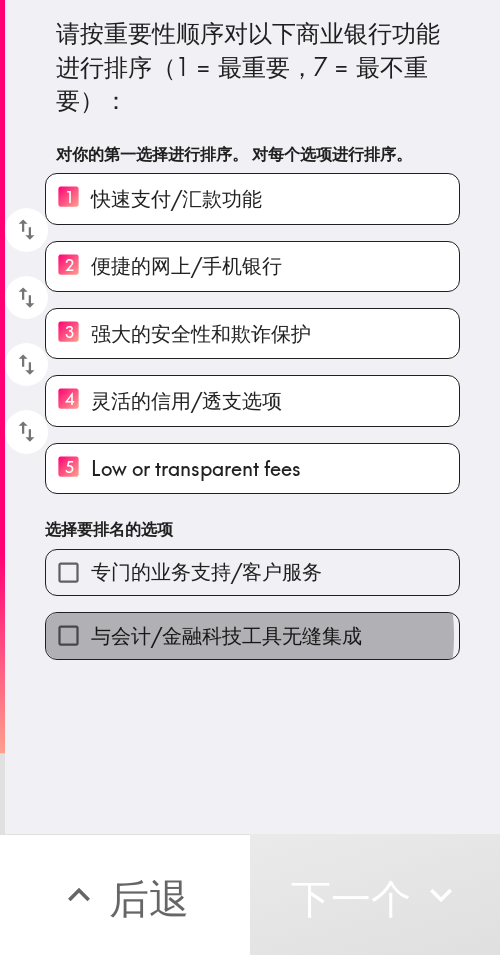 click on "与会计/金融科技工具无缝集成" at bounding box center [226, 635] 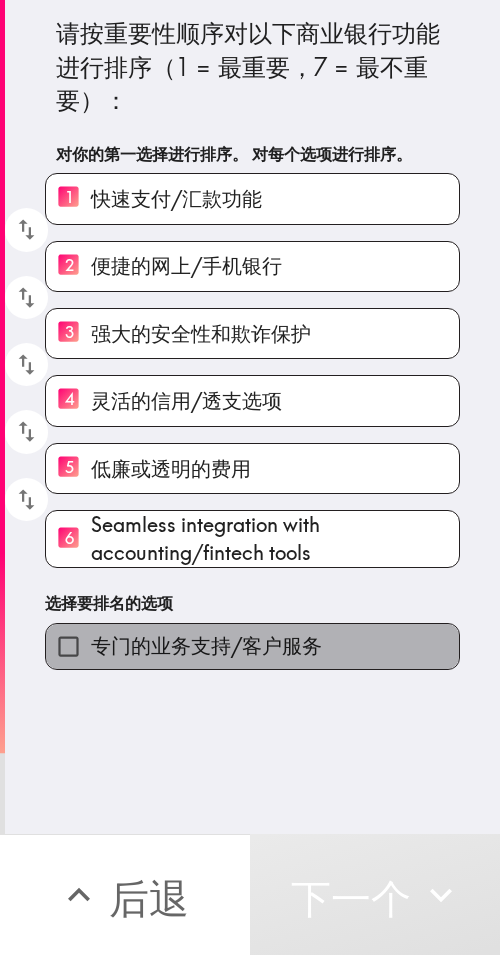 drag, startPoint x: 280, startPoint y: 634, endPoint x: 467, endPoint y: 630, distance: 187.04277 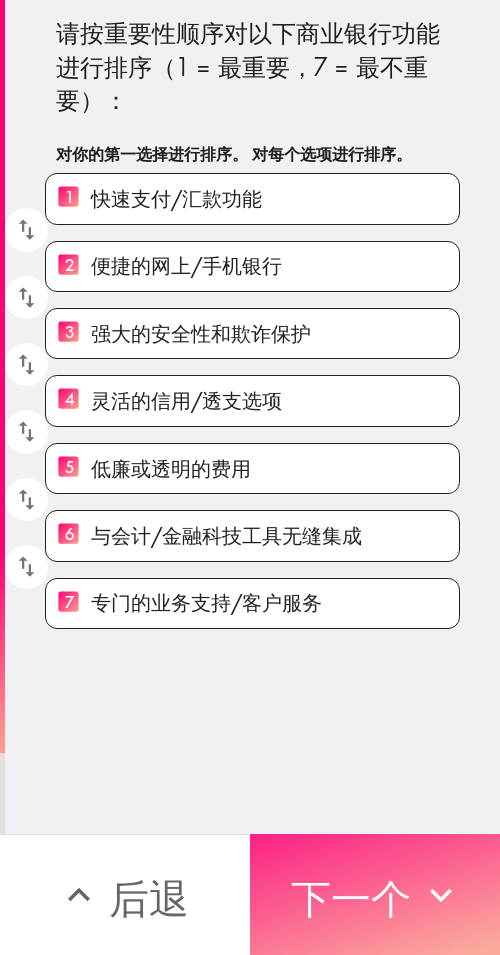 click on "下一个" at bounding box center (351, 898) 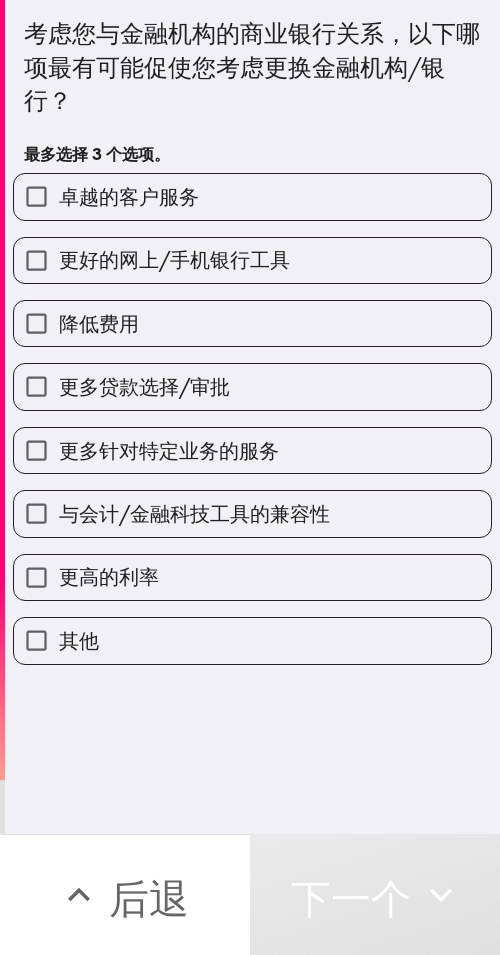 click on "更多针对特定业务的服务" at bounding box center (169, 450) 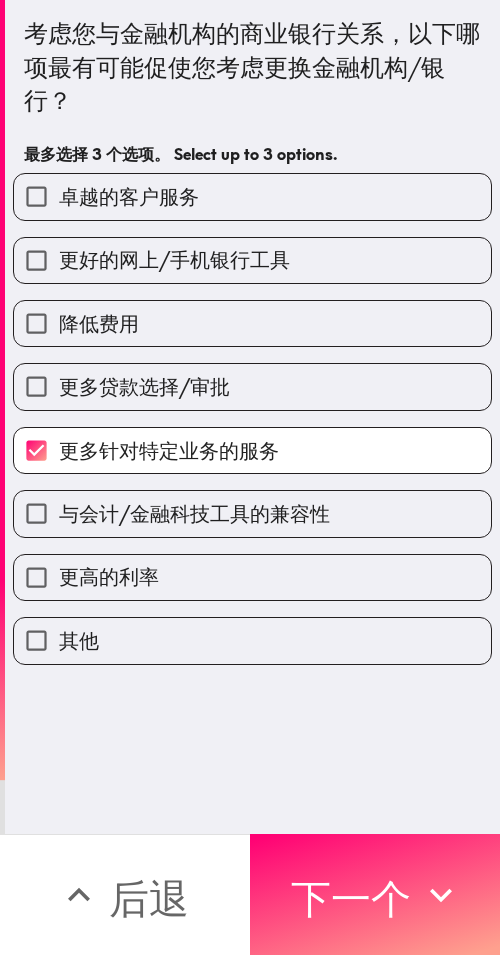 click on "降低费用" at bounding box center [252, 323] 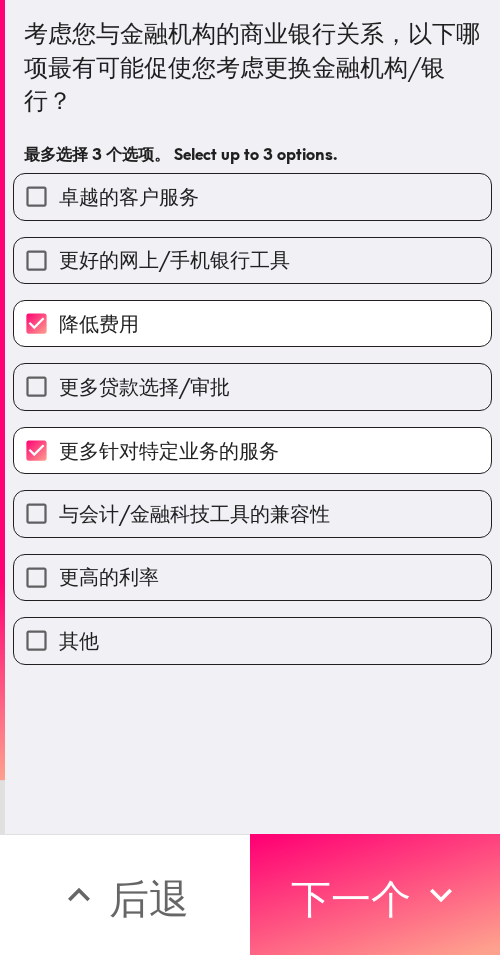 click on "更好的网上/手机银行工具" at bounding box center [244, 252] 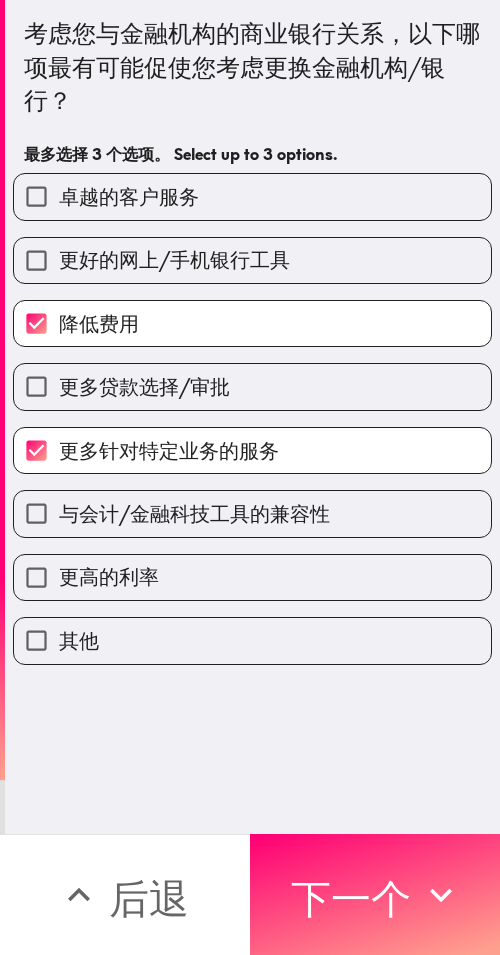 click on "与会计/金融科技工具的兼容性" at bounding box center [252, 513] 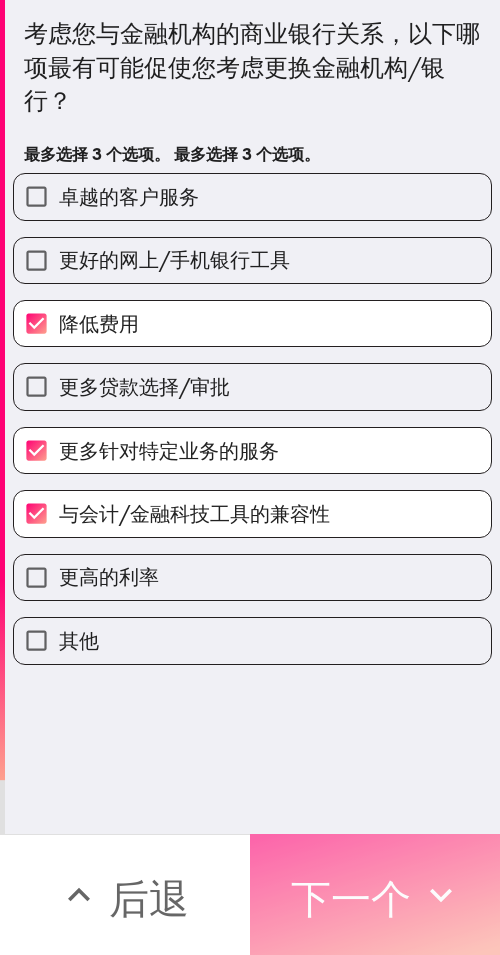 drag, startPoint x: 360, startPoint y: 879, endPoint x: 498, endPoint y: 890, distance: 138.43771 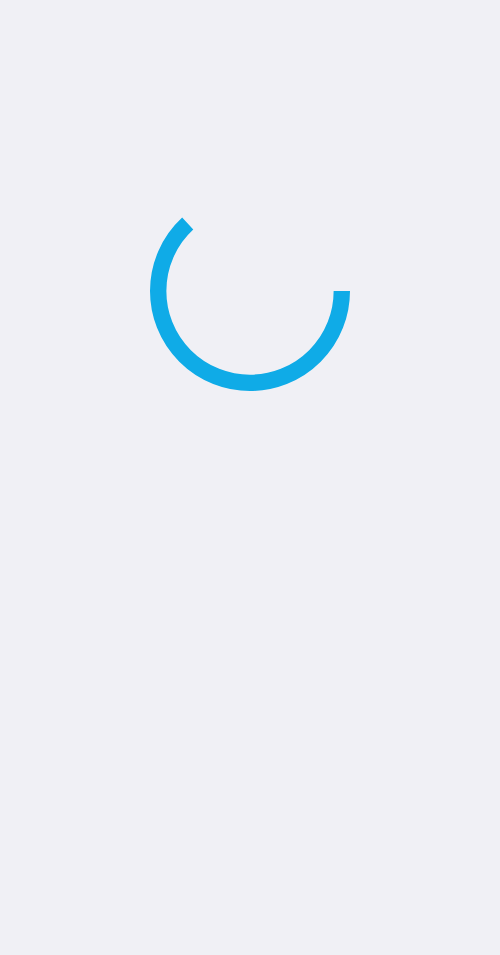scroll, scrollTop: 0, scrollLeft: 0, axis: both 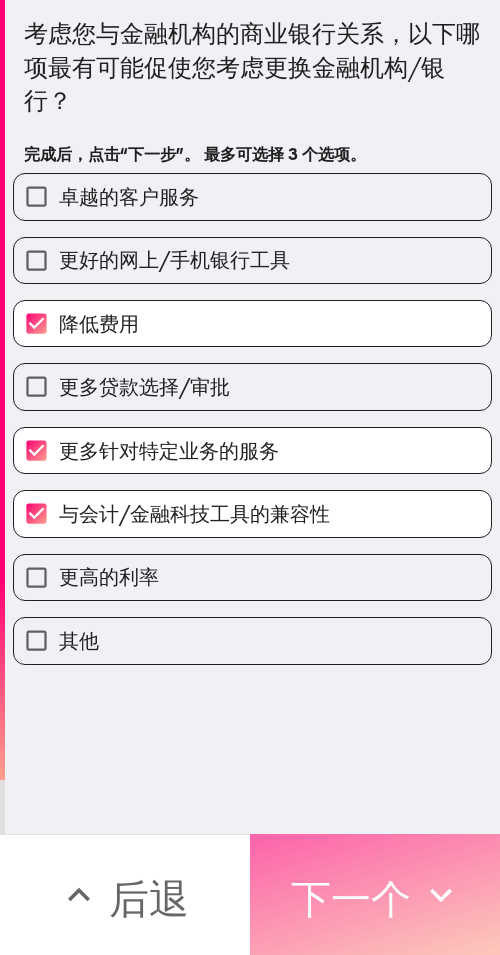 click 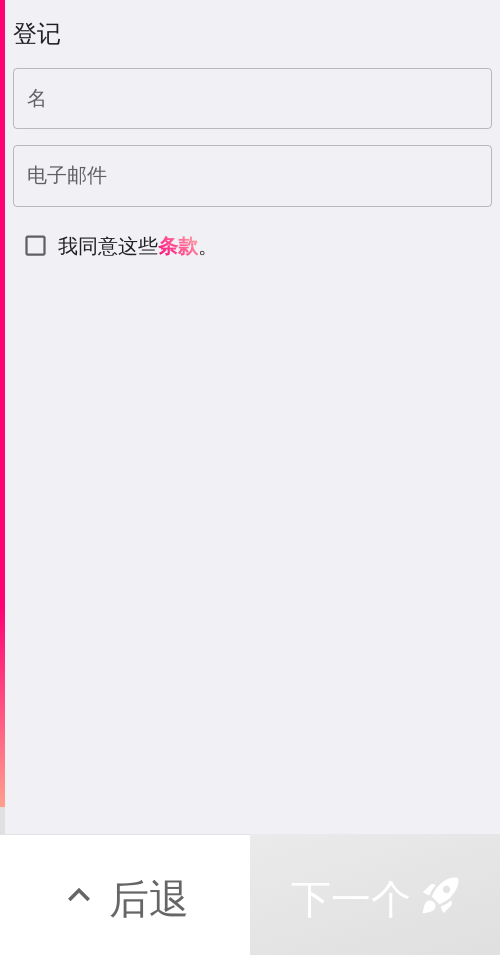 drag, startPoint x: 308, startPoint y: 95, endPoint x: 413, endPoint y: 128, distance: 110.06362 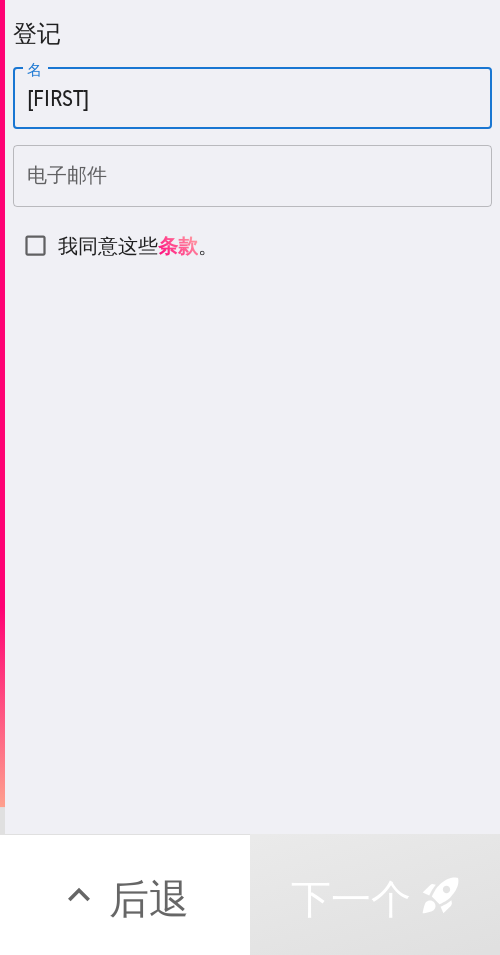 type on "Terrance" 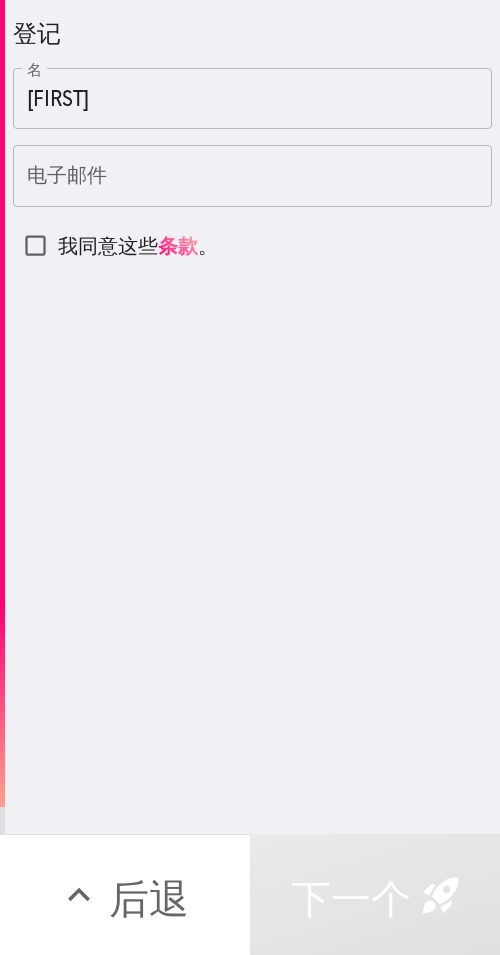 click on "电子邮件" at bounding box center [252, 176] 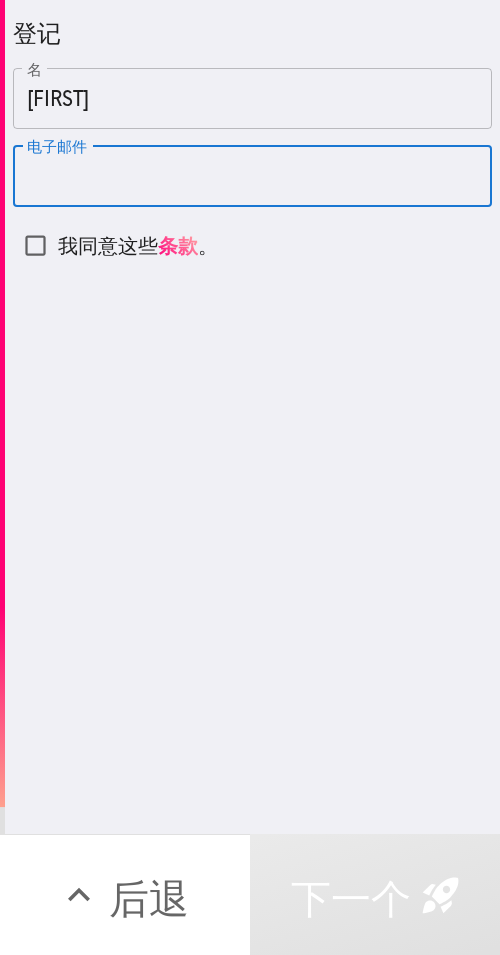 paste on "terrancemotz44@gmail.com" 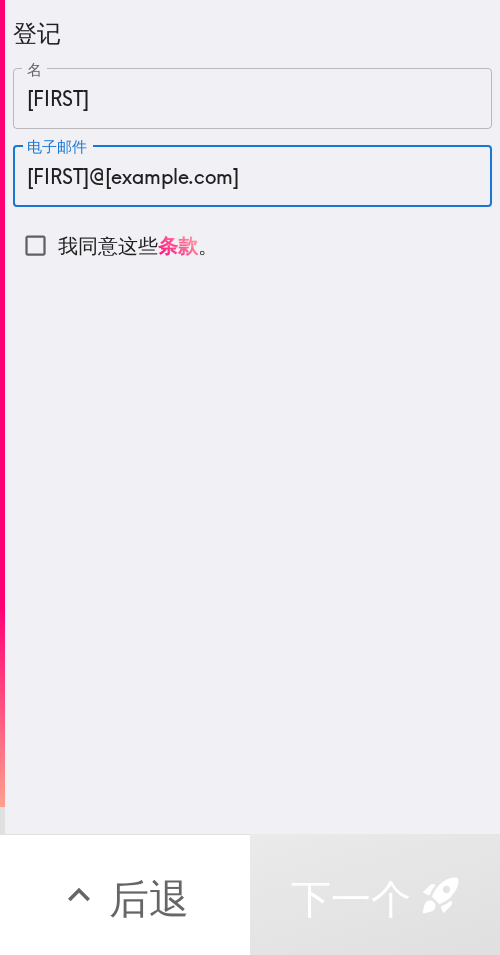 type on "terrancemotz44@gmail.com" 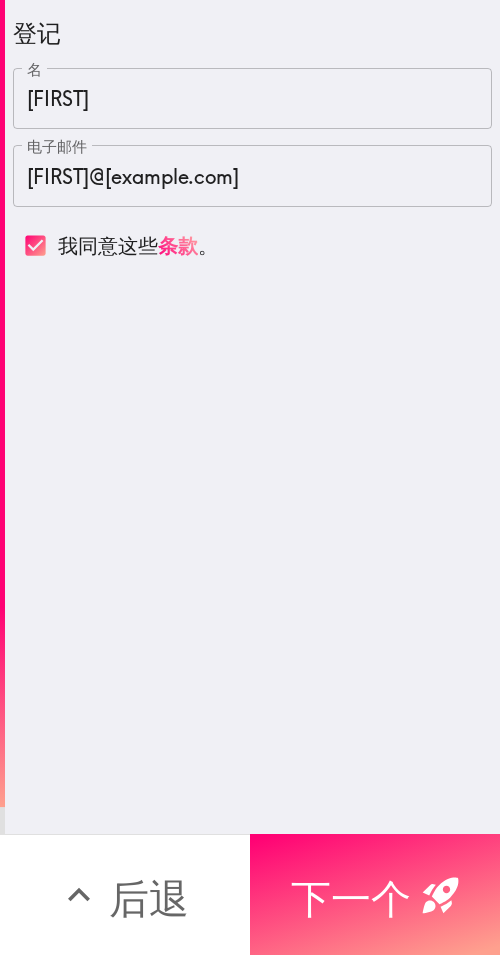 drag, startPoint x: 378, startPoint y: 852, endPoint x: 495, endPoint y: 836, distance: 118.08895 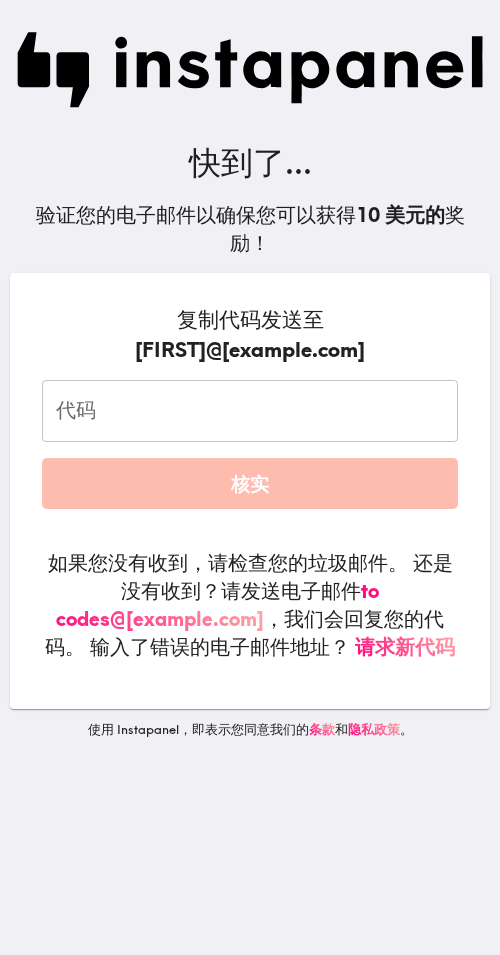 click on "代码" at bounding box center (250, 411) 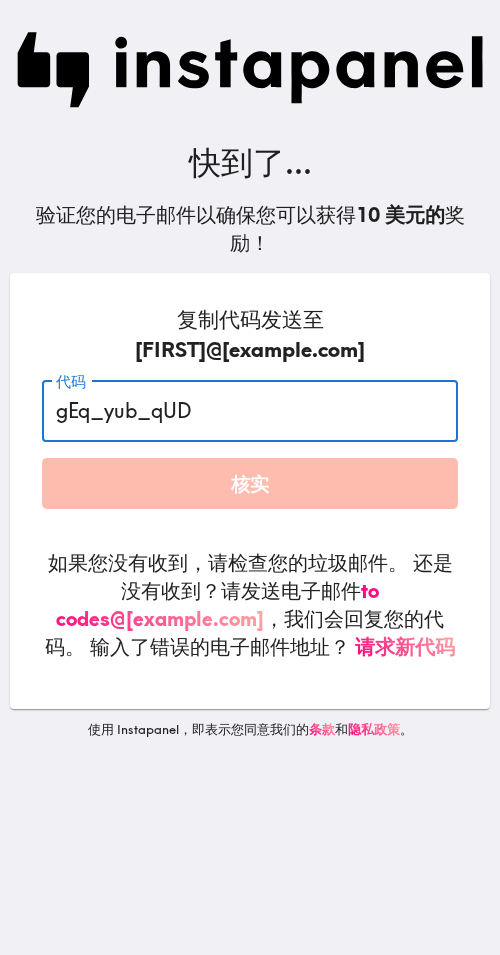 type on "gEq_yub_qUD" 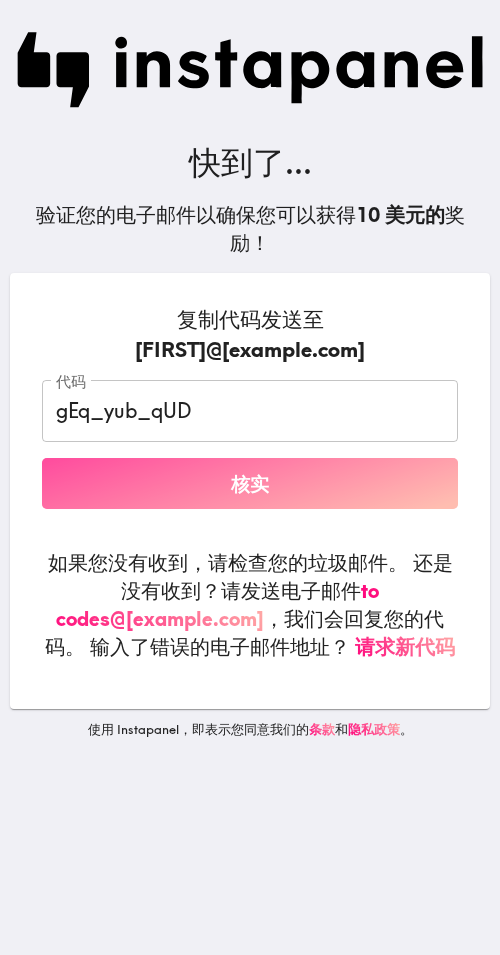 click on "核实" at bounding box center [250, 483] 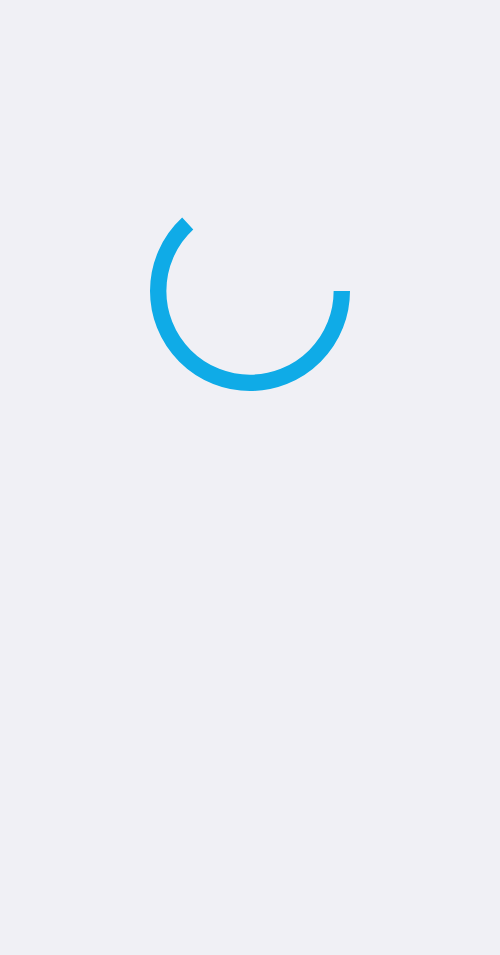 scroll, scrollTop: 0, scrollLeft: 0, axis: both 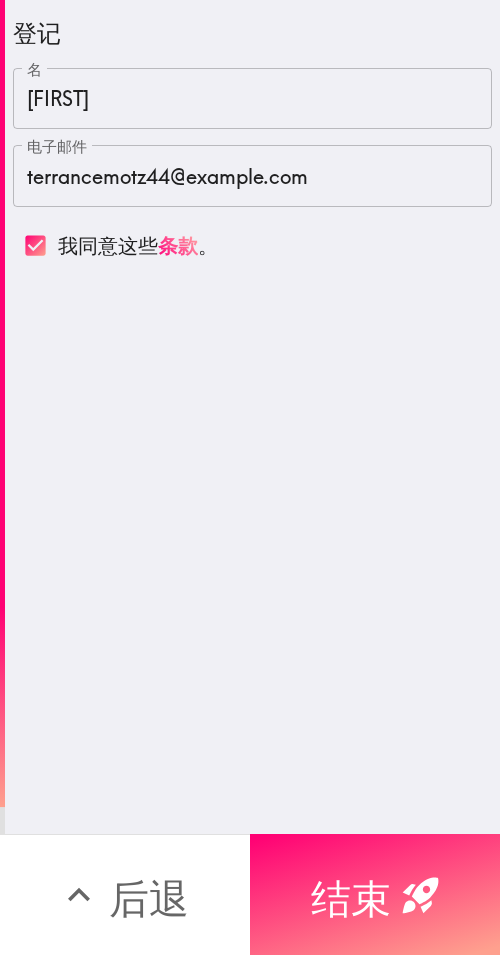 click on "结束" at bounding box center (351, 895) 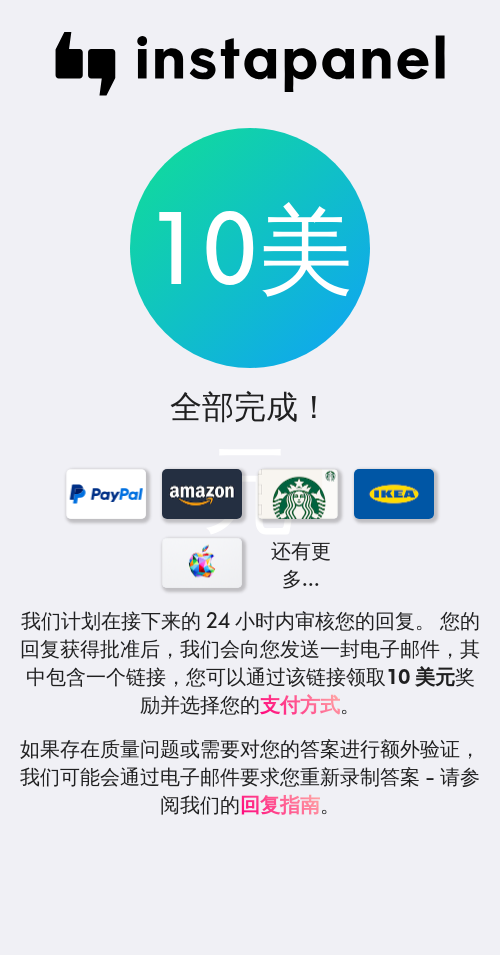 drag, startPoint x: 430, startPoint y: 354, endPoint x: 498, endPoint y: 133, distance: 231.225 